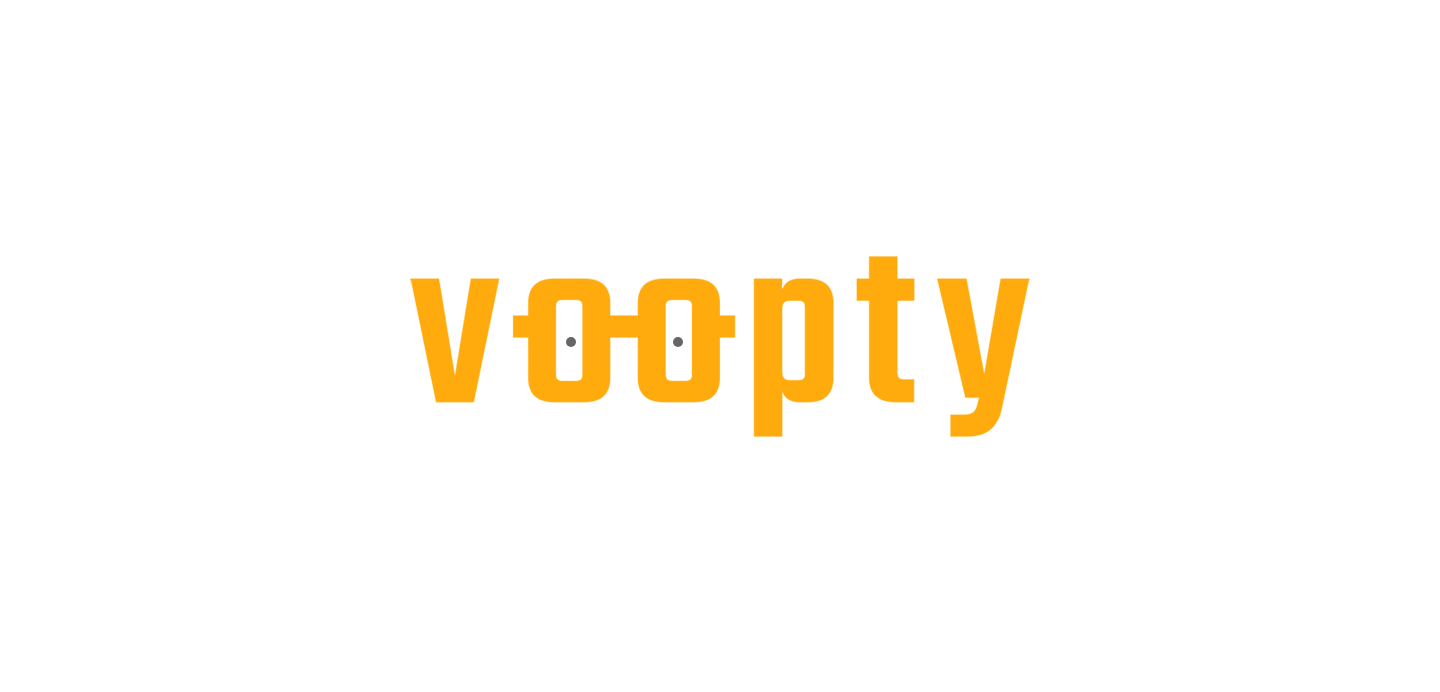 scroll, scrollTop: 0, scrollLeft: 0, axis: both 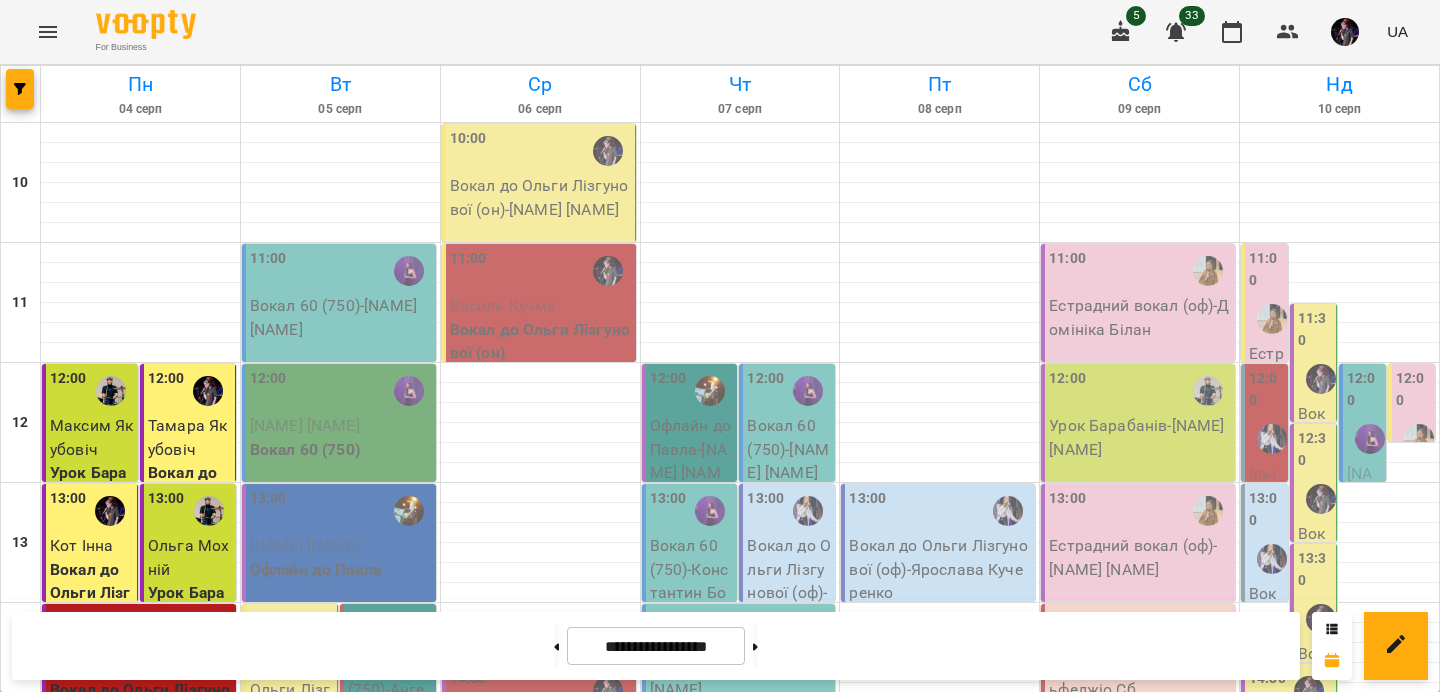 click on "Вокал до Ольги Лізгунової (он)  - Дар'я Тутова" at bounding box center [291, 713] 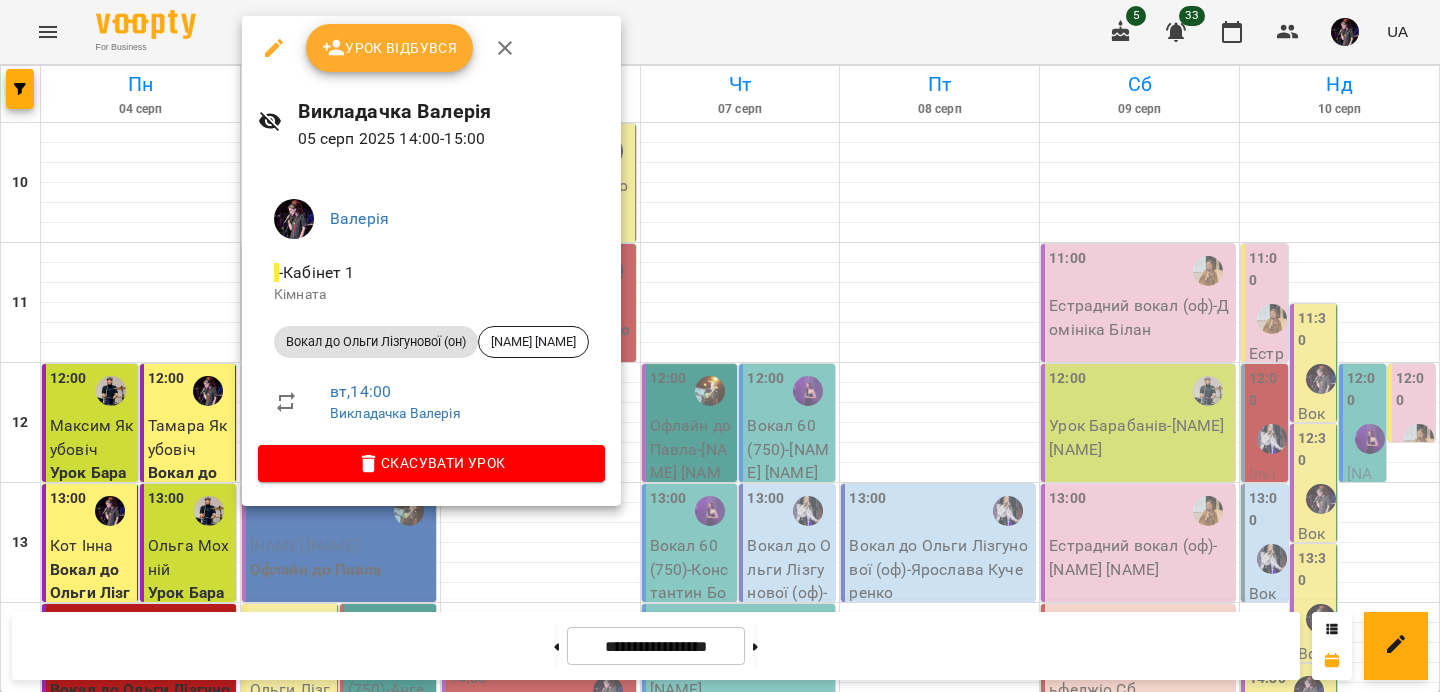 click 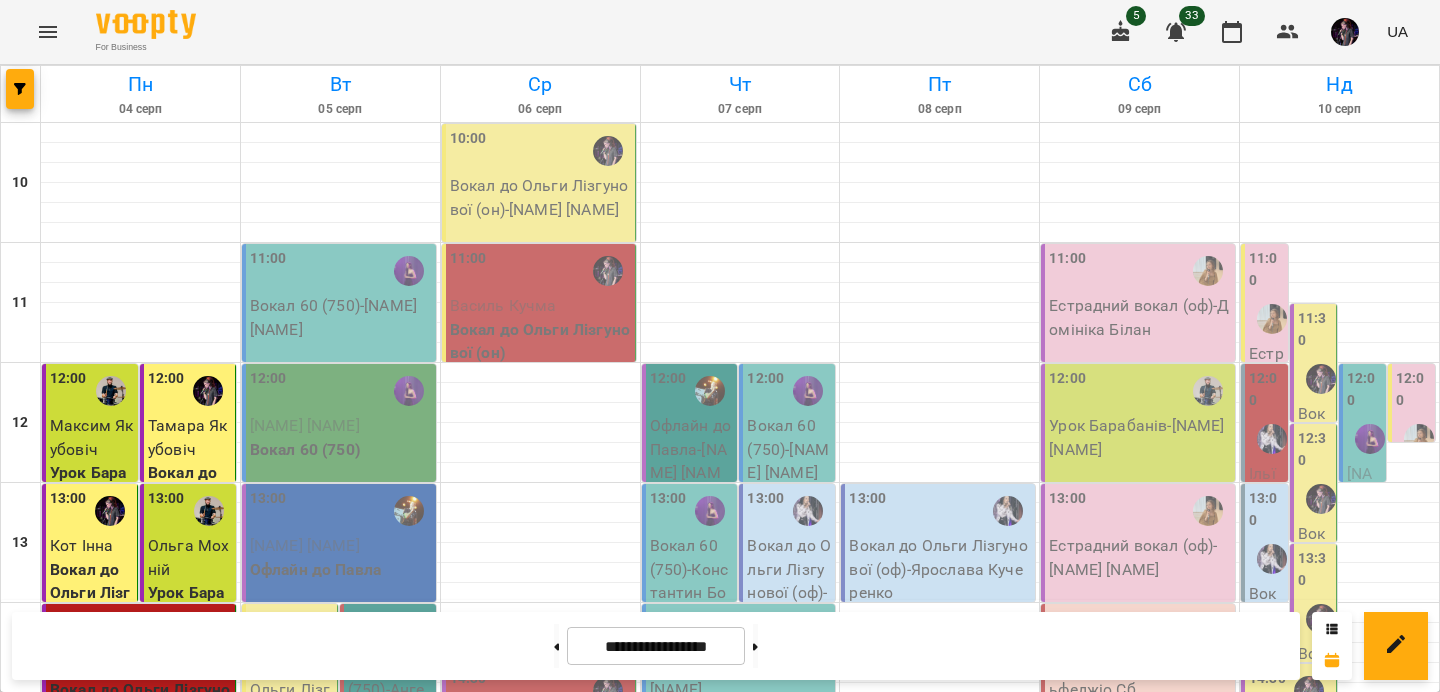 scroll, scrollTop: 533, scrollLeft: 0, axis: vertical 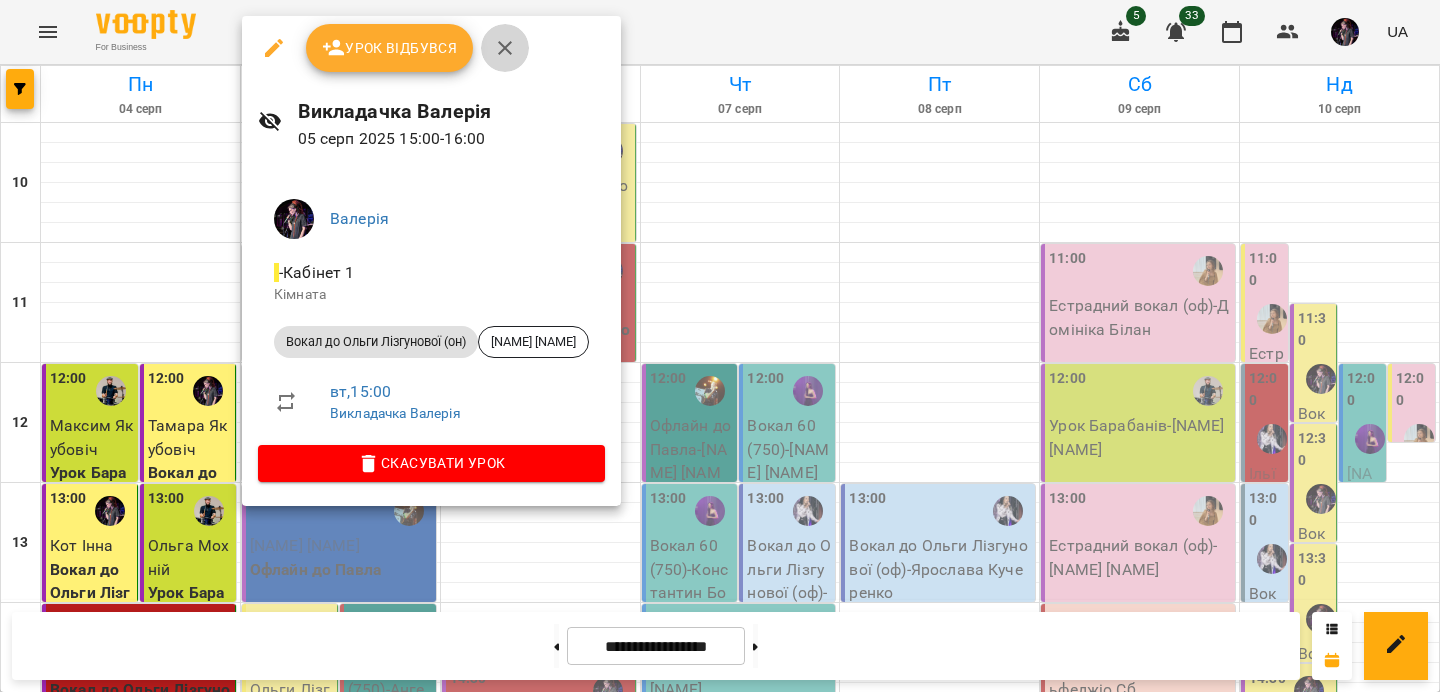 click 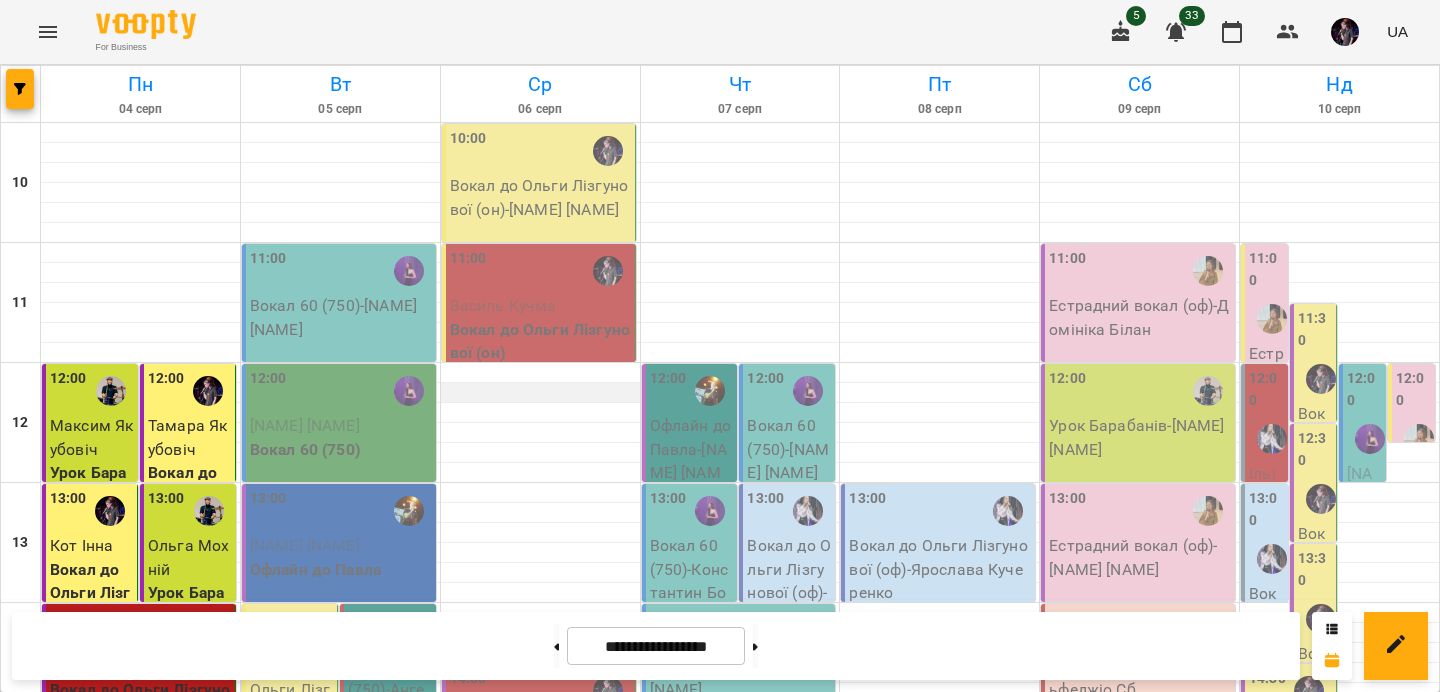 scroll, scrollTop: 0, scrollLeft: 0, axis: both 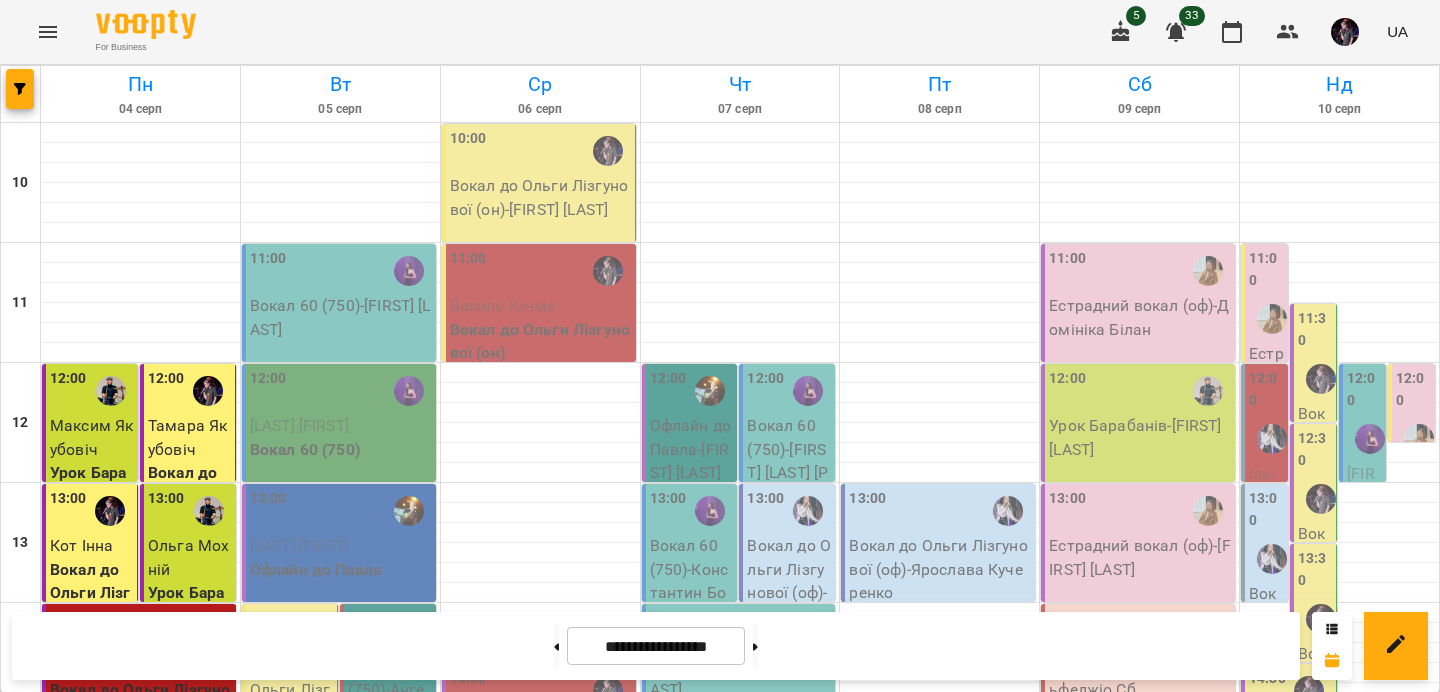 click on "17:00" at bounding box center [765, 989] 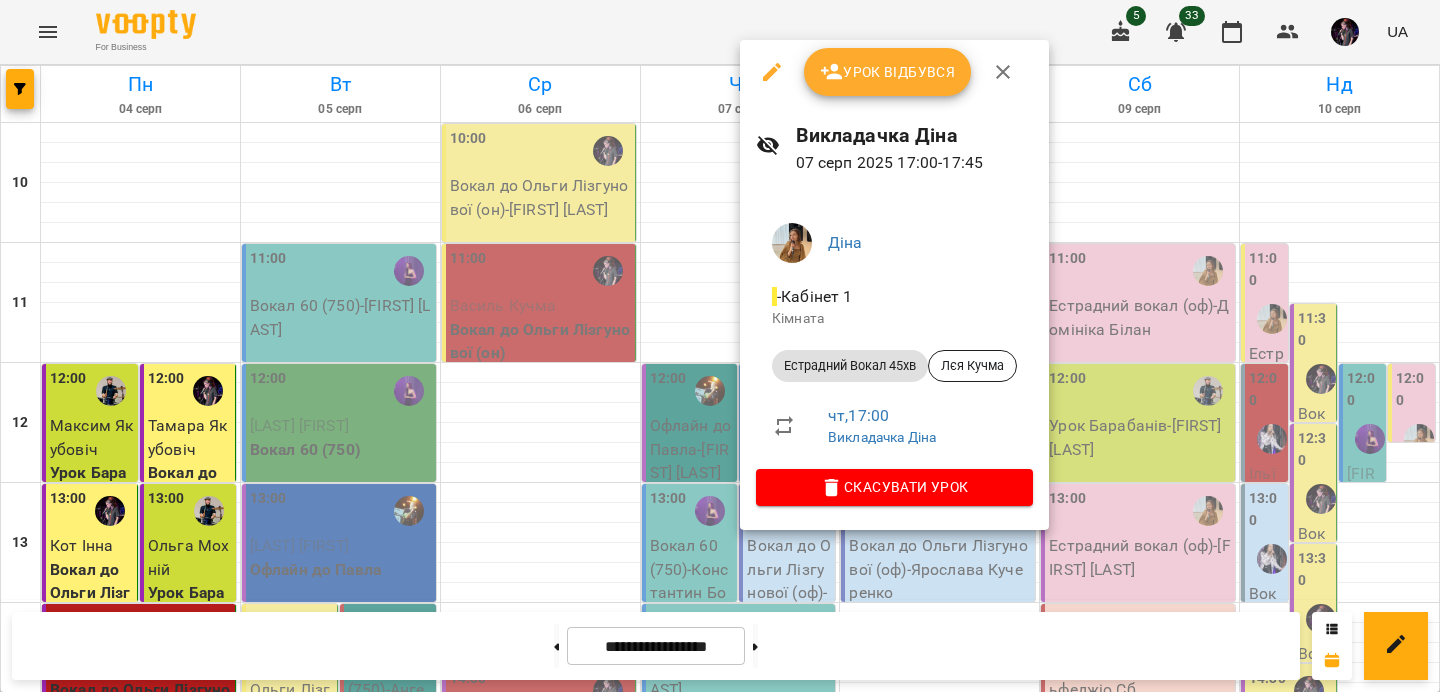 click on "Скасувати Урок" at bounding box center (894, 487) 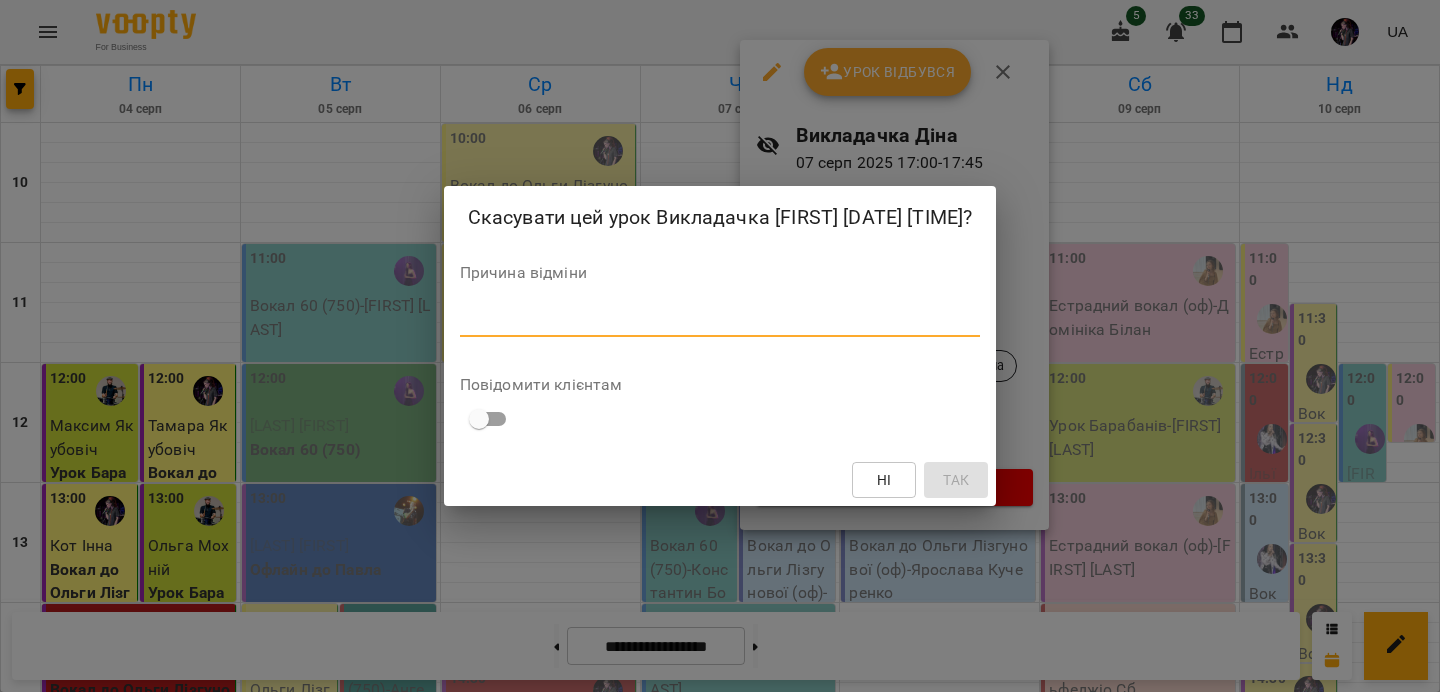 click at bounding box center (720, 320) 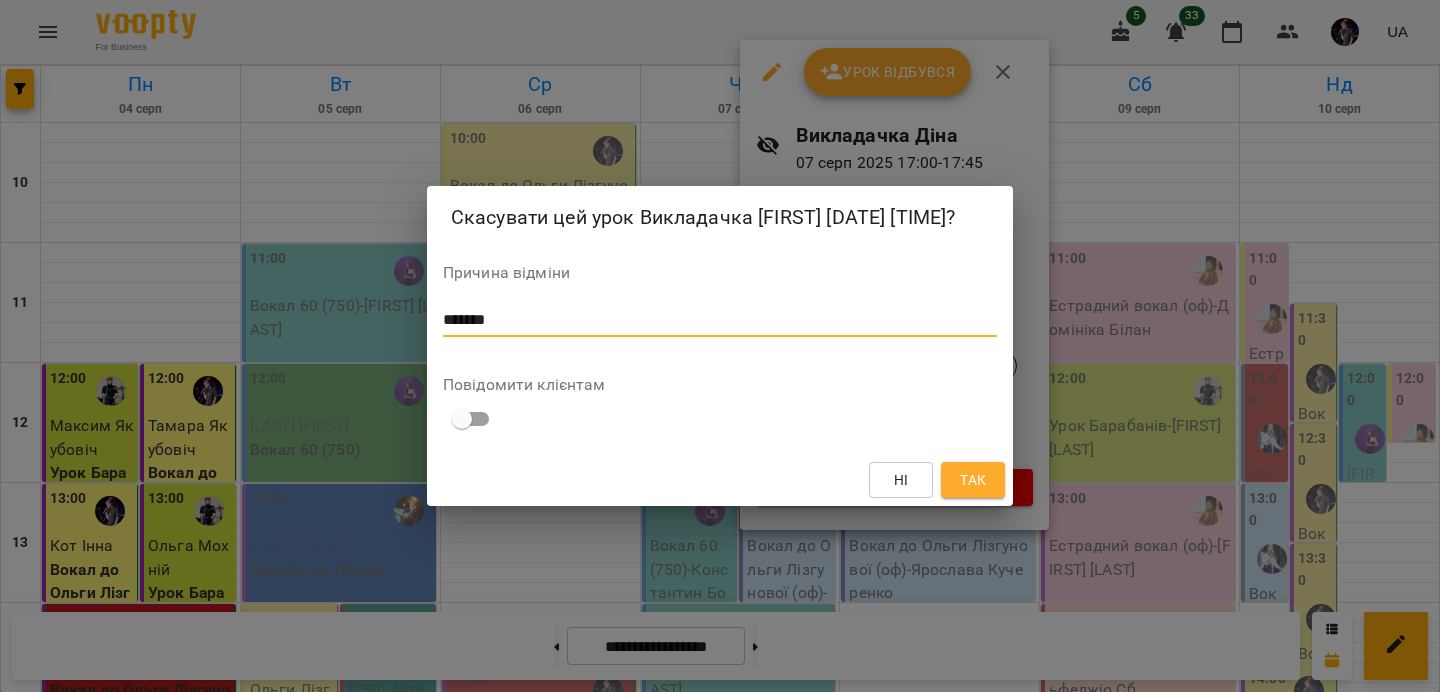 type on "*******" 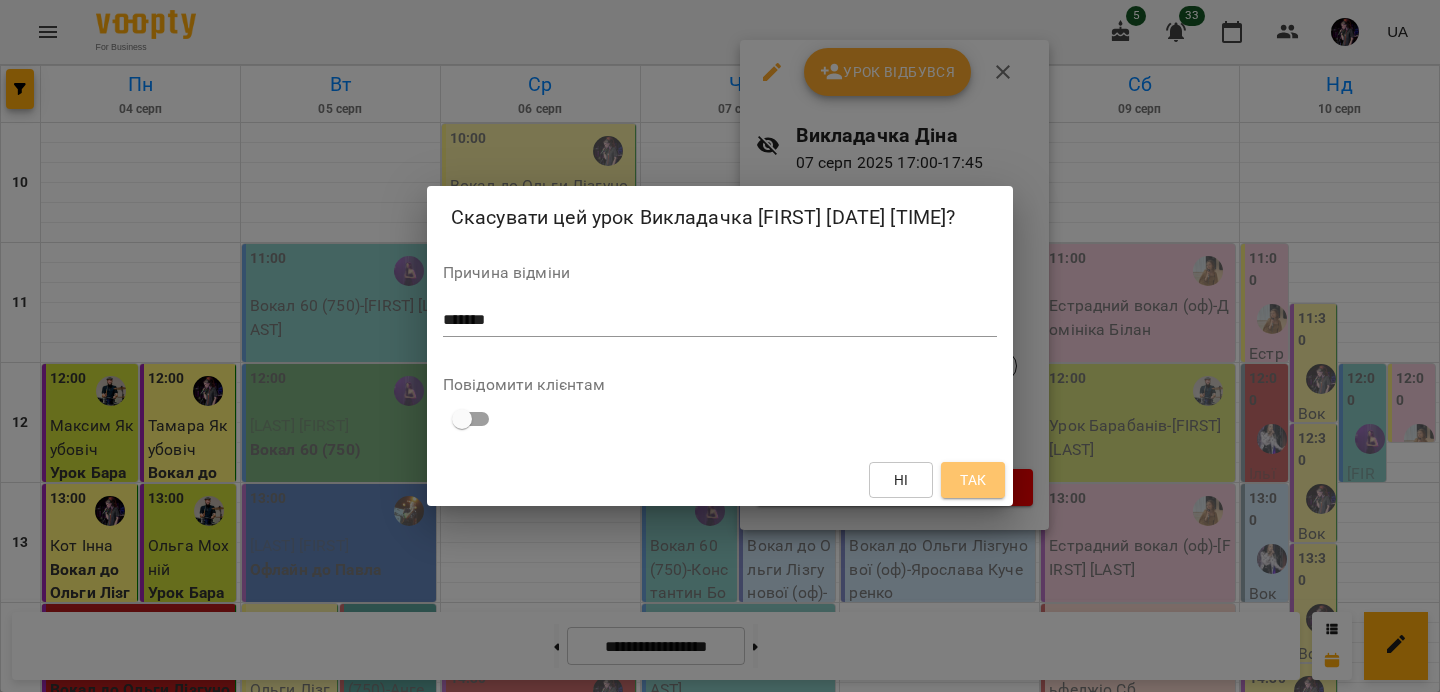 click on "Так" at bounding box center [973, 480] 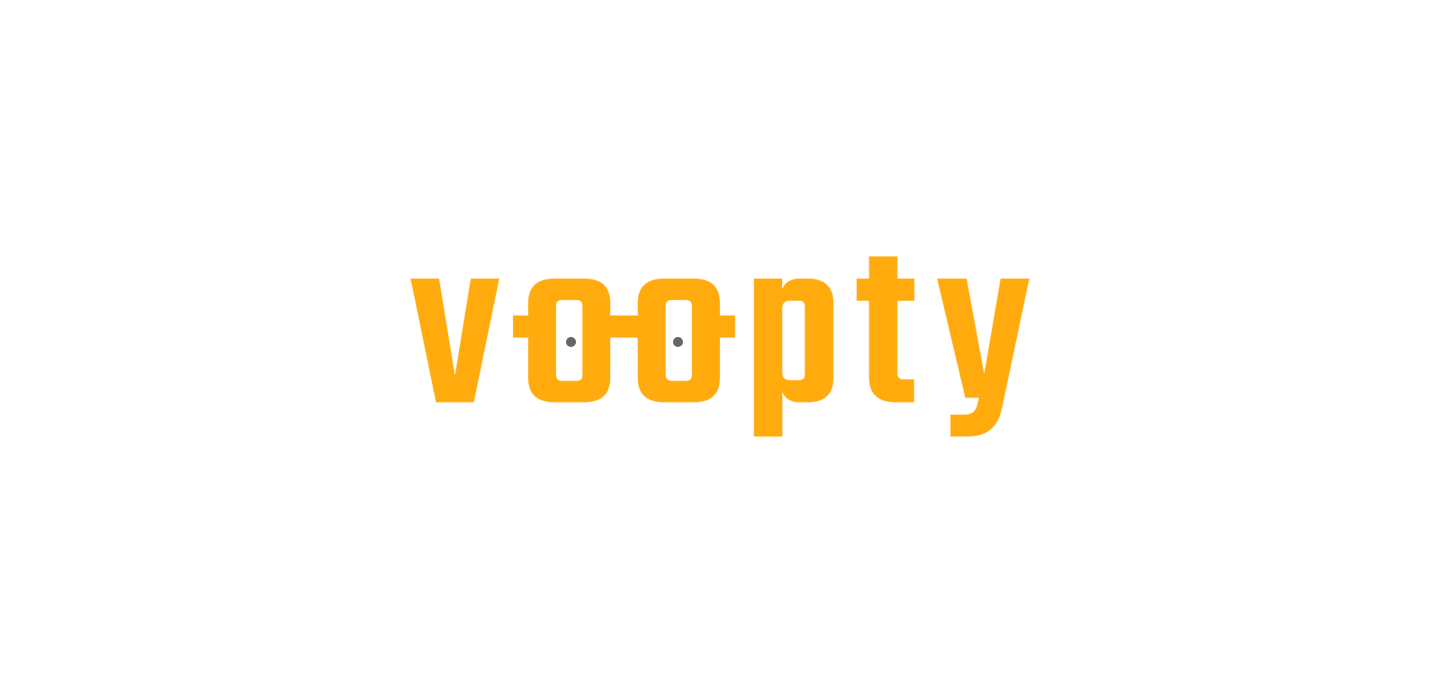 scroll, scrollTop: 0, scrollLeft: 0, axis: both 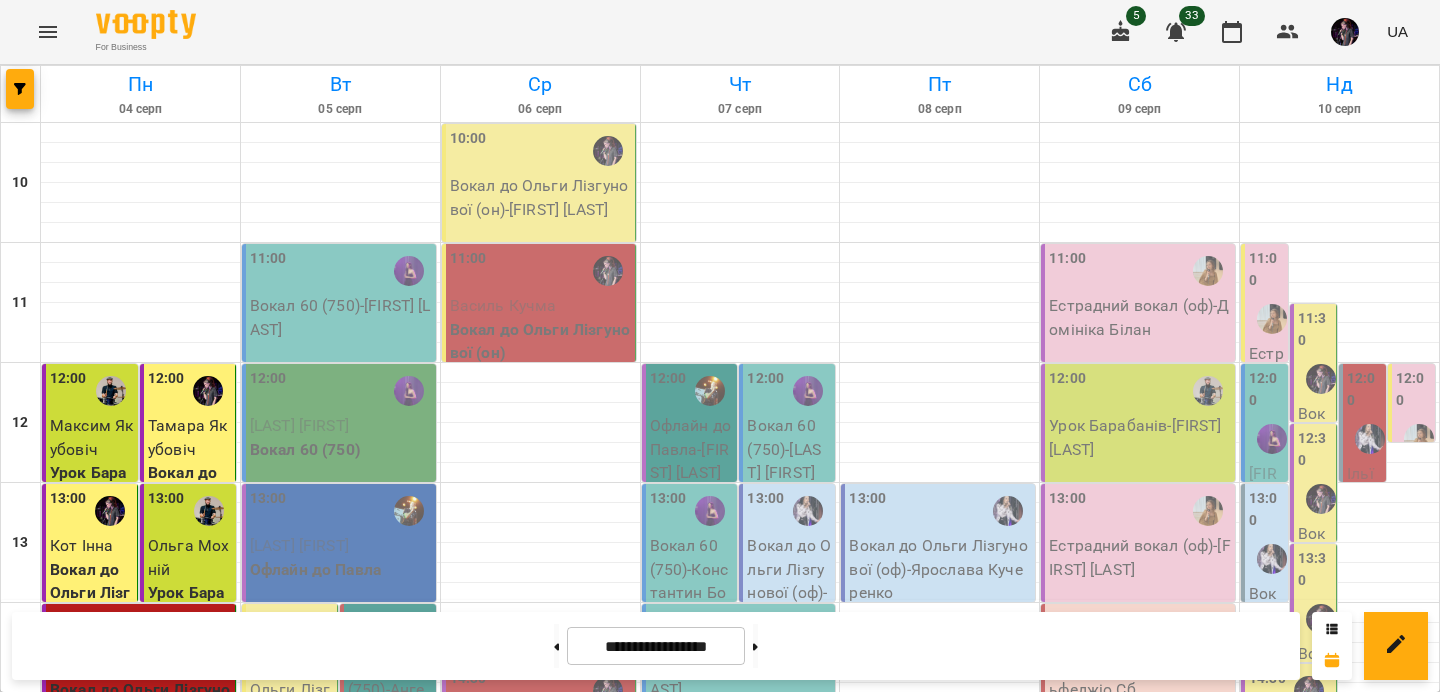 click on "Василь Кучма" at bounding box center (540, 306) 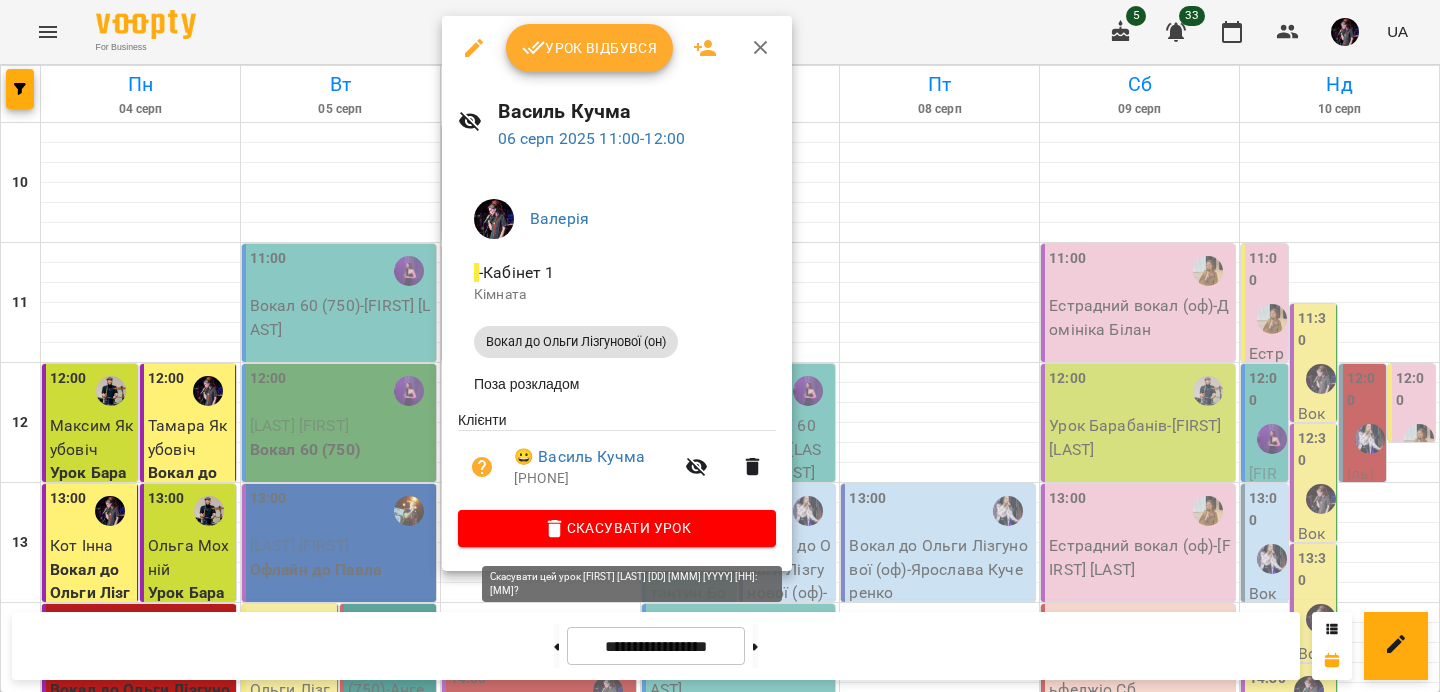 click on "Скасувати Урок" at bounding box center (617, 528) 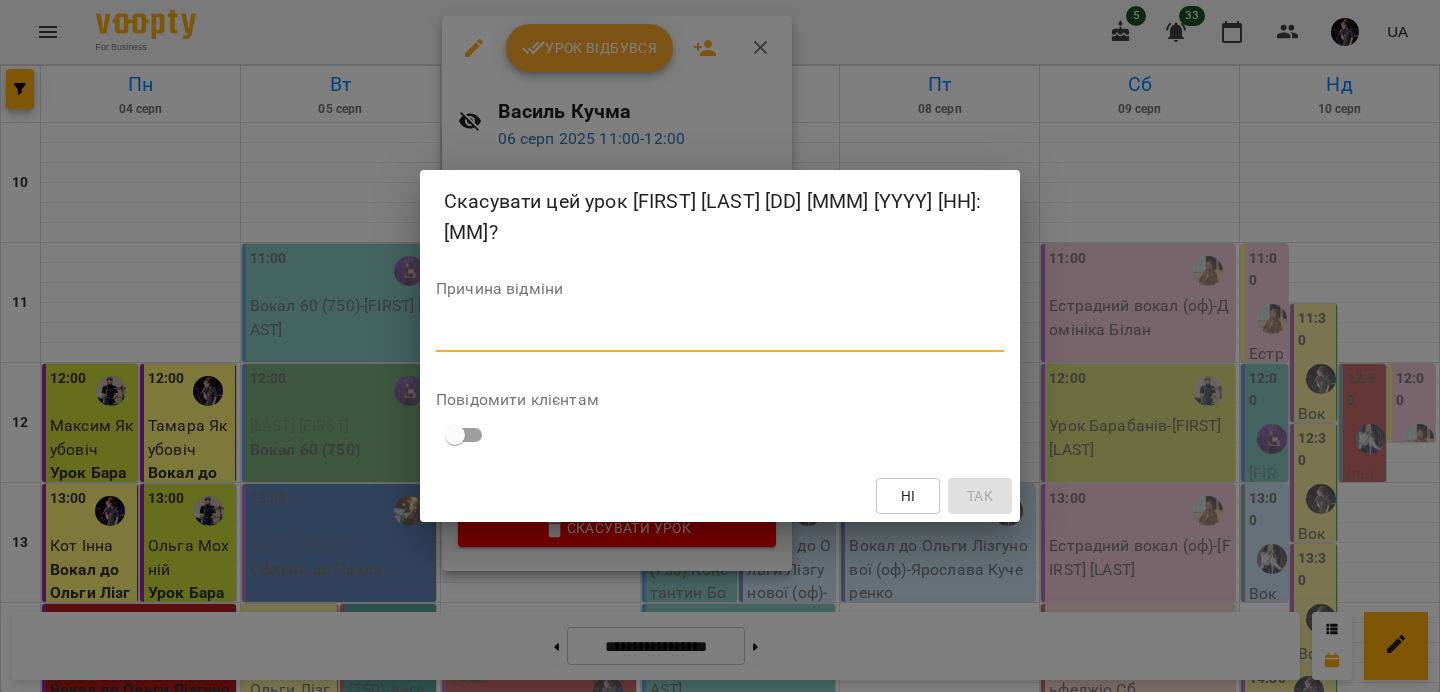 click at bounding box center (720, 335) 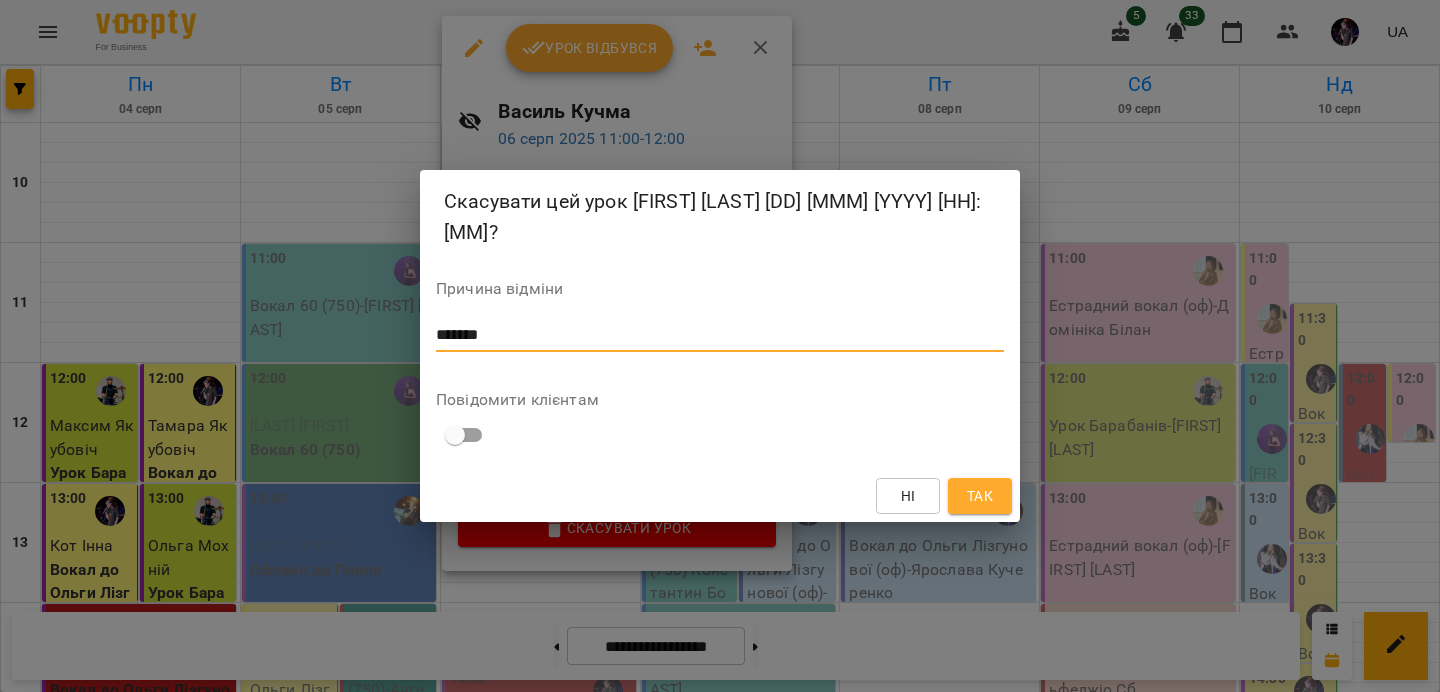 type on "*******" 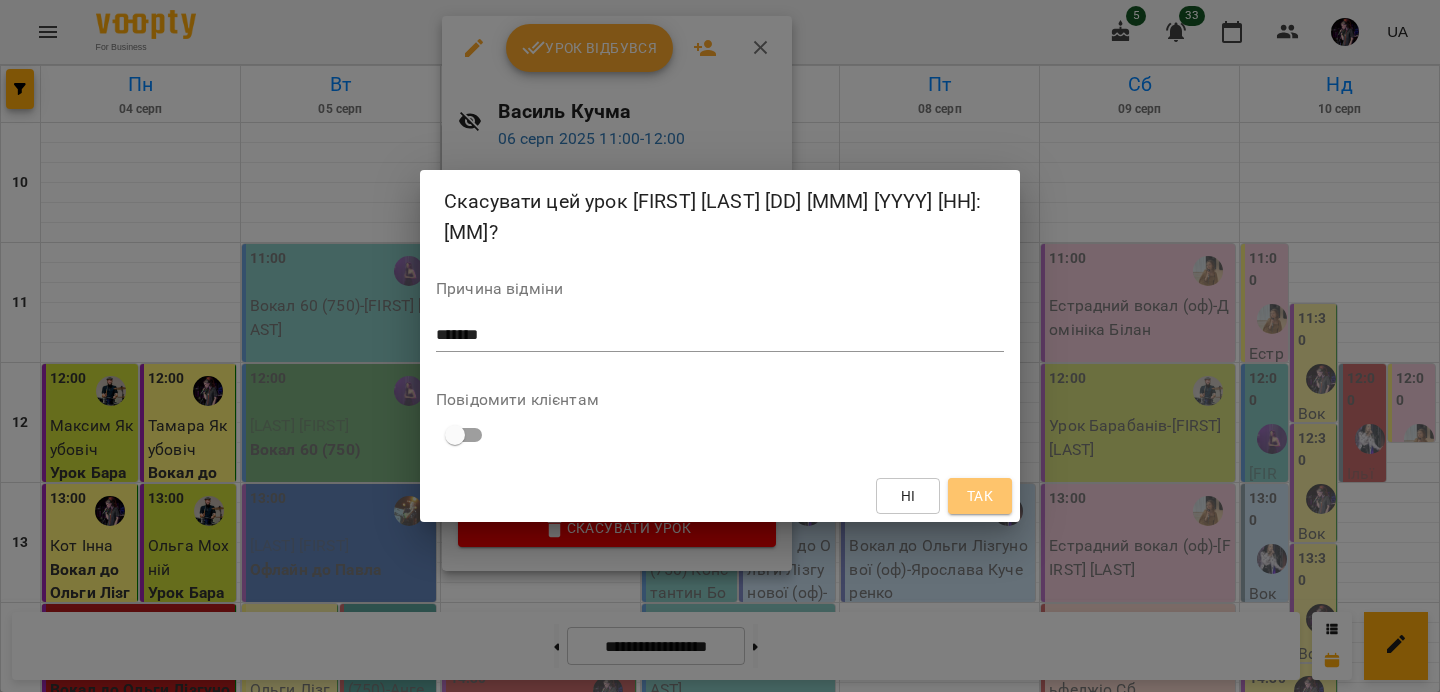 click on "Так" at bounding box center [980, 496] 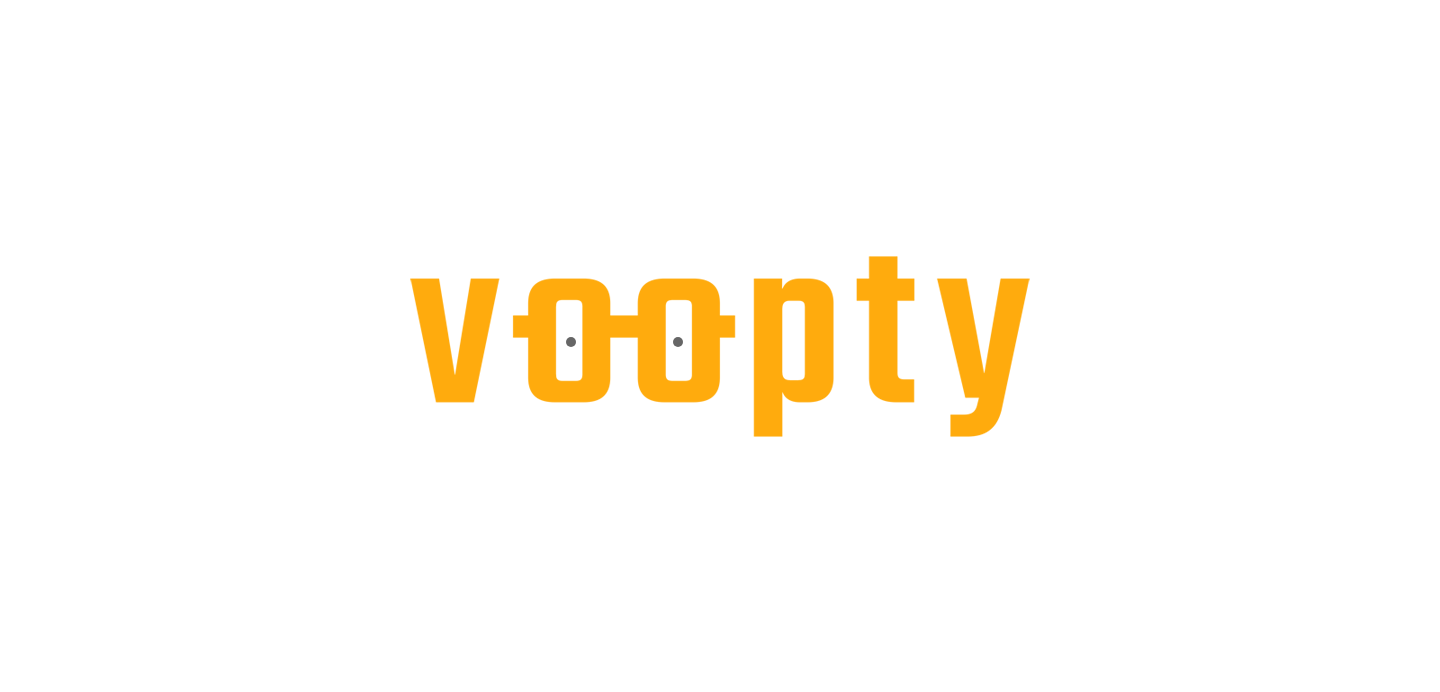 scroll, scrollTop: 0, scrollLeft: 0, axis: both 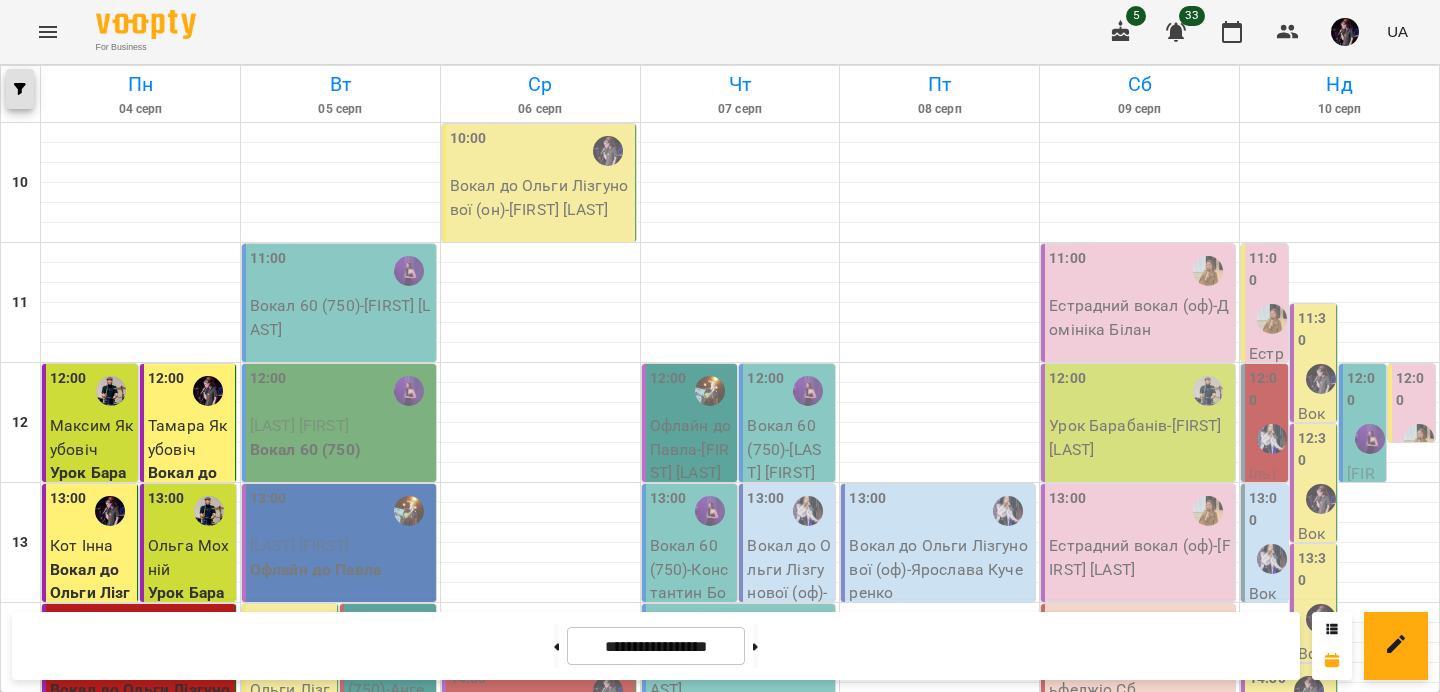 click at bounding box center (20, 89) 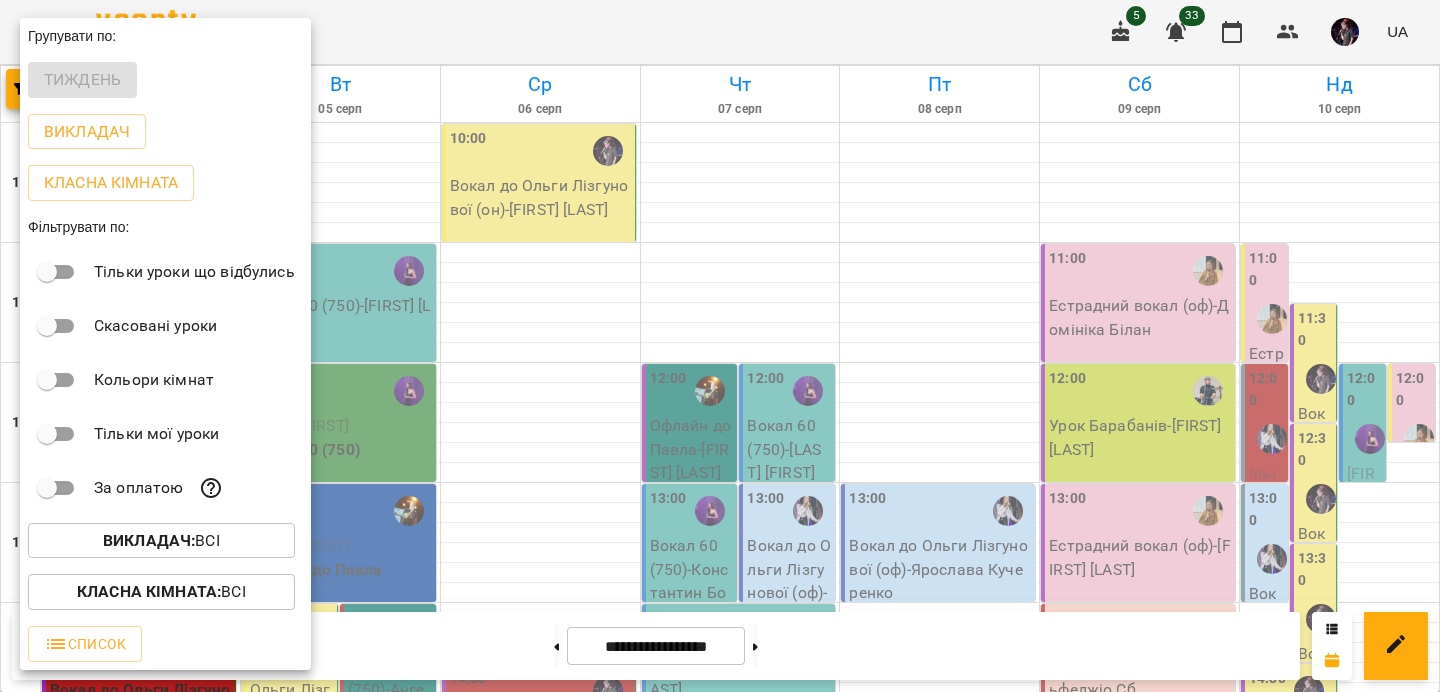 click on "Викладач :  Всі" at bounding box center [161, 541] 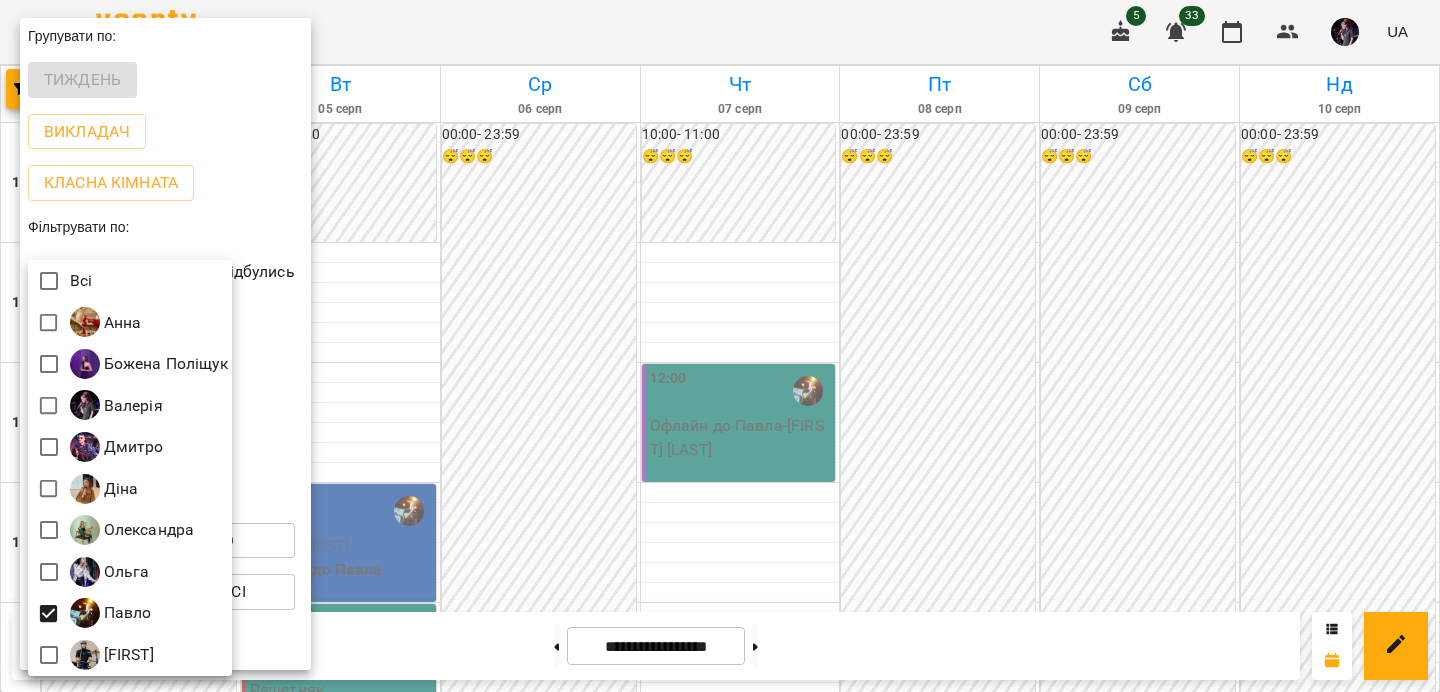 click at bounding box center (720, 346) 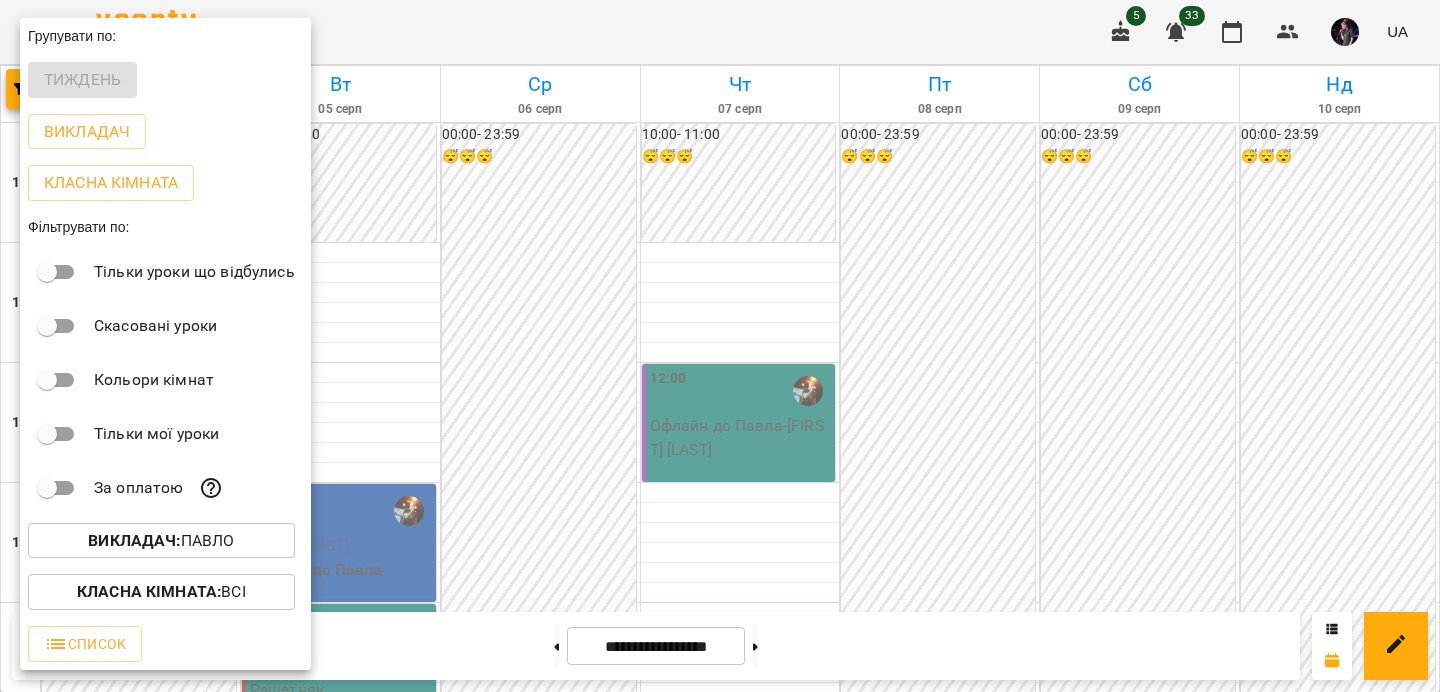 click at bounding box center (720, 346) 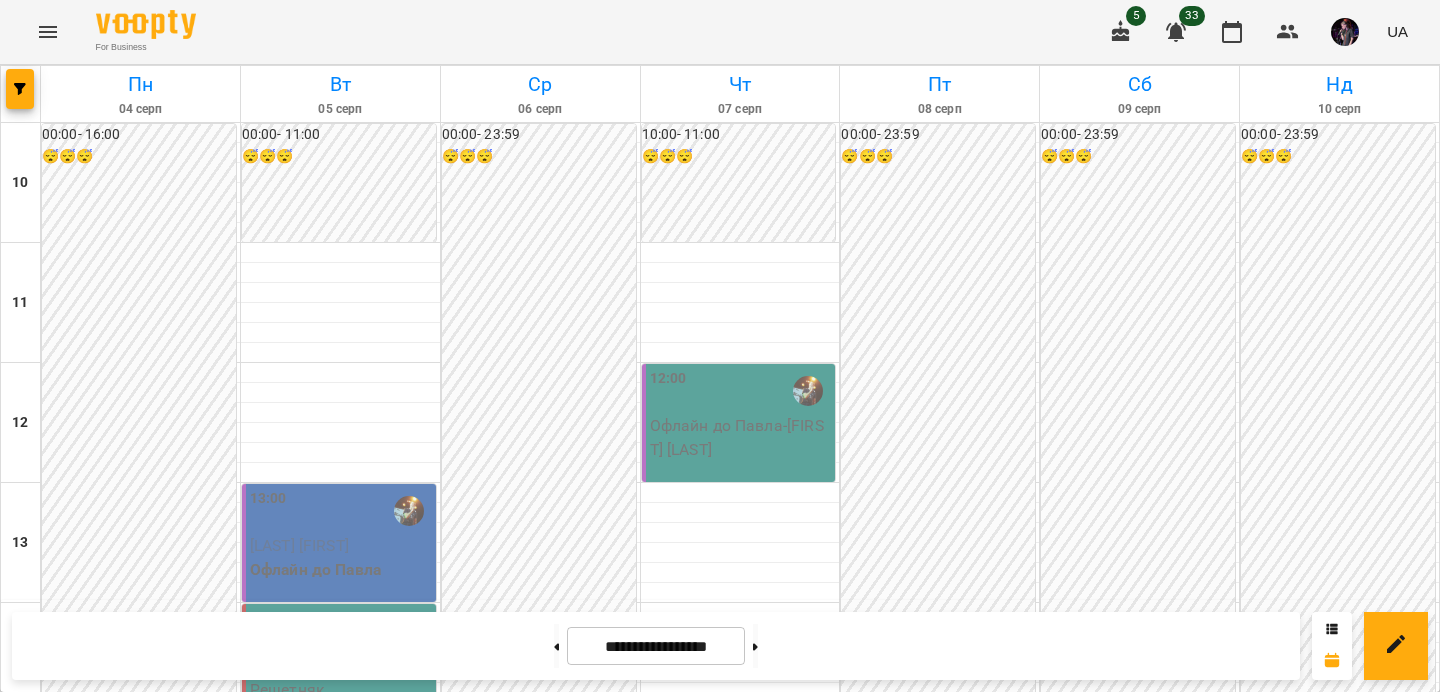 scroll, scrollTop: 853, scrollLeft: 0, axis: vertical 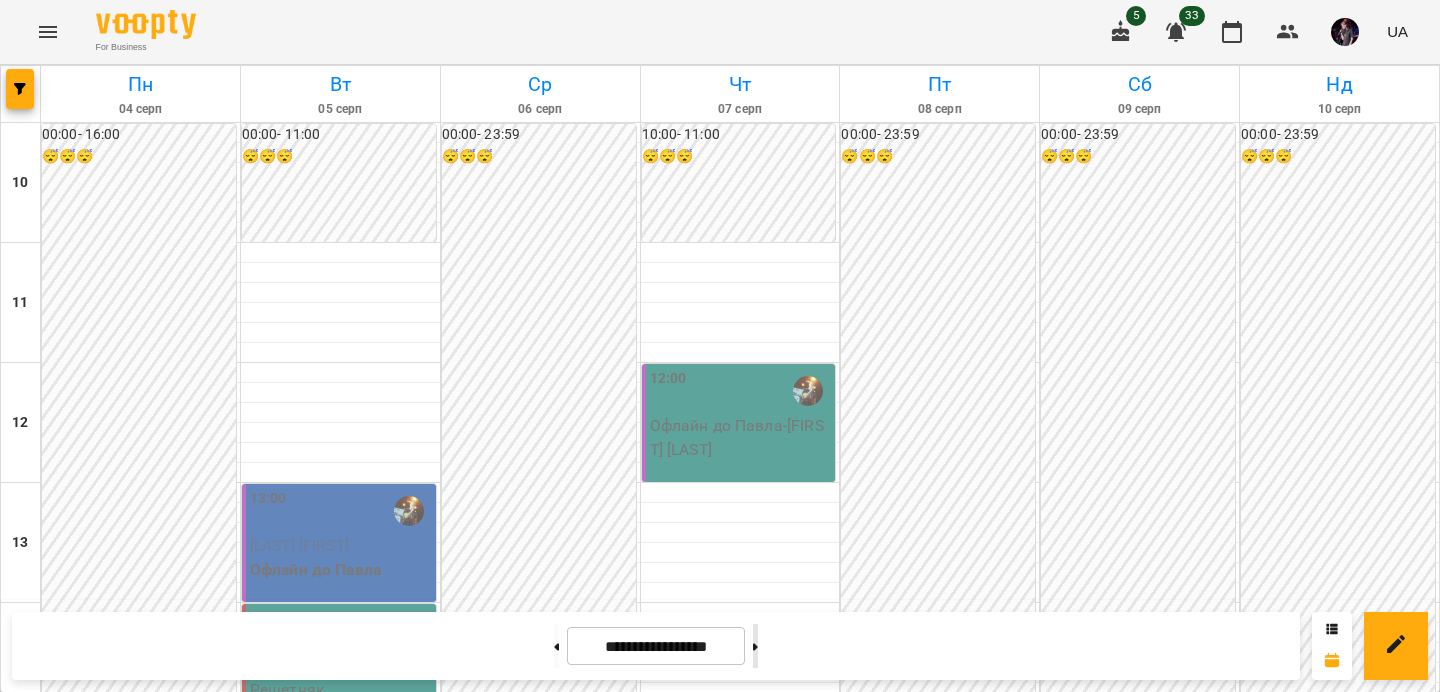 click at bounding box center [755, 646] 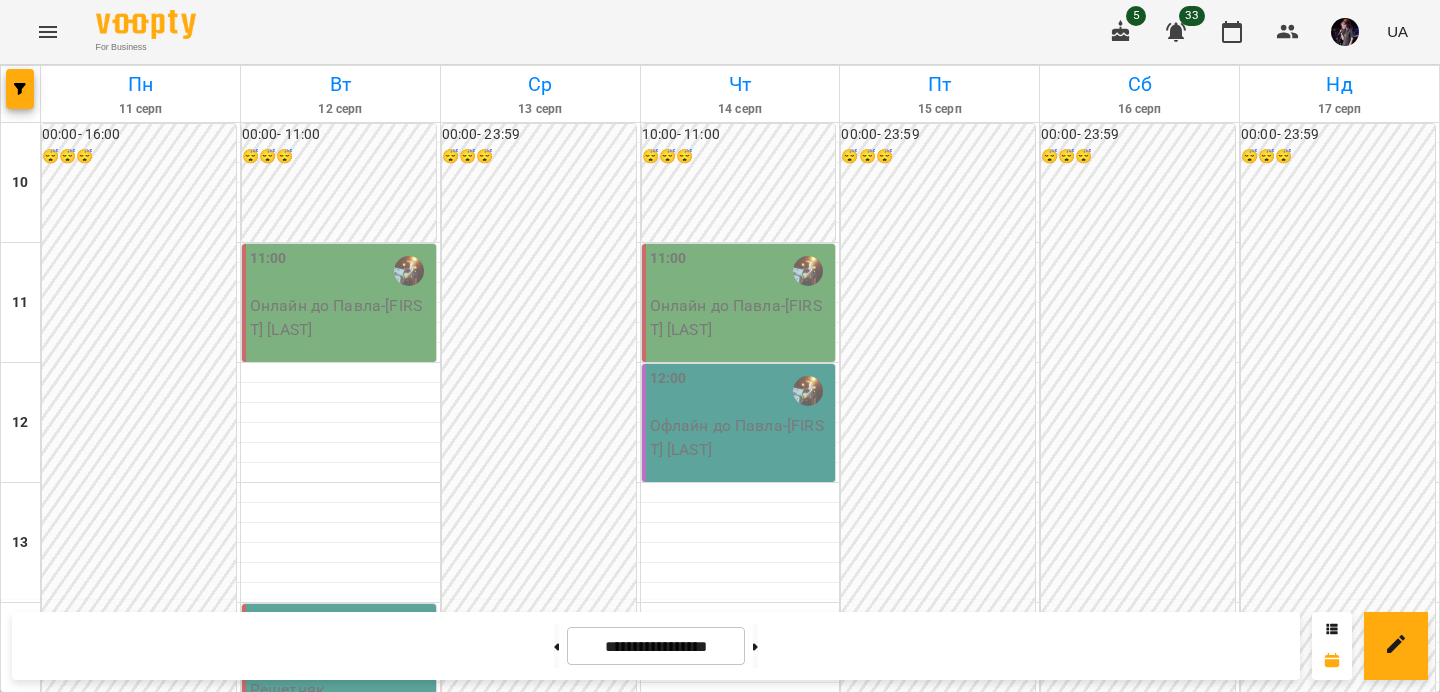 scroll, scrollTop: 721, scrollLeft: 0, axis: vertical 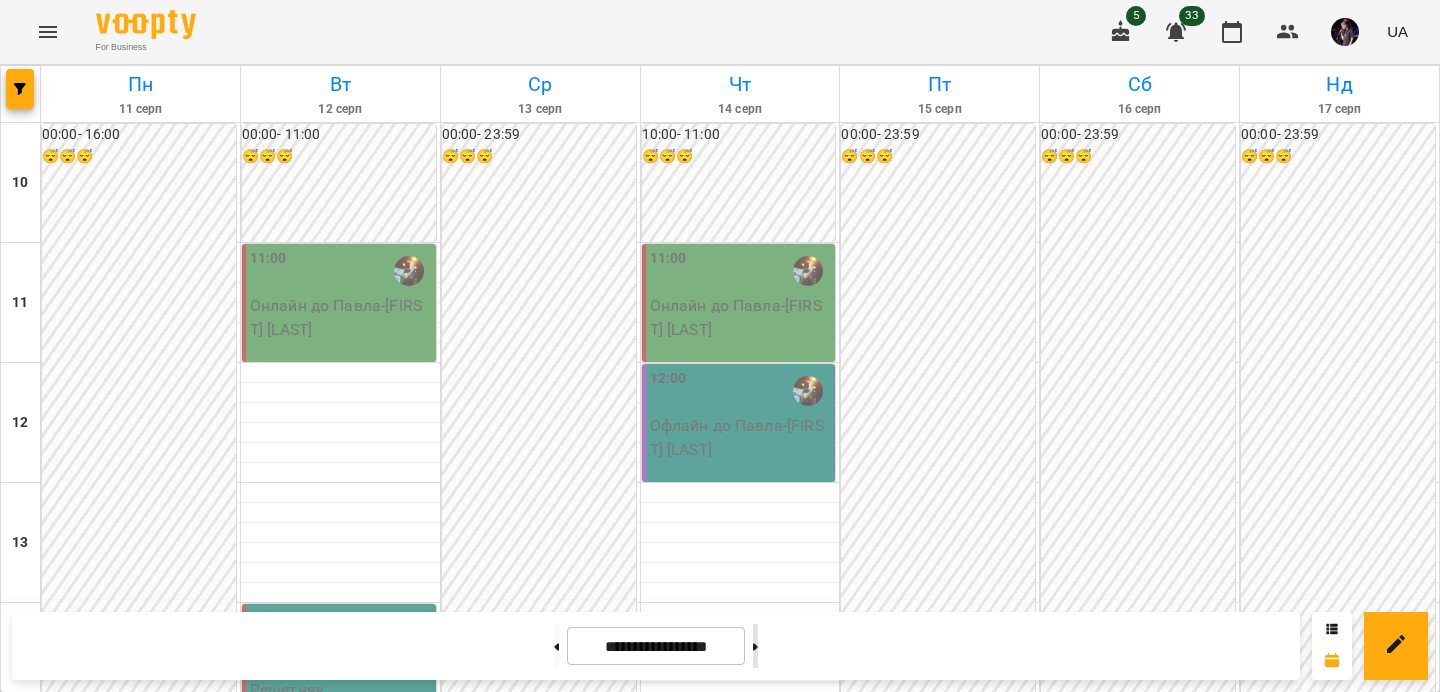 click at bounding box center (755, 646) 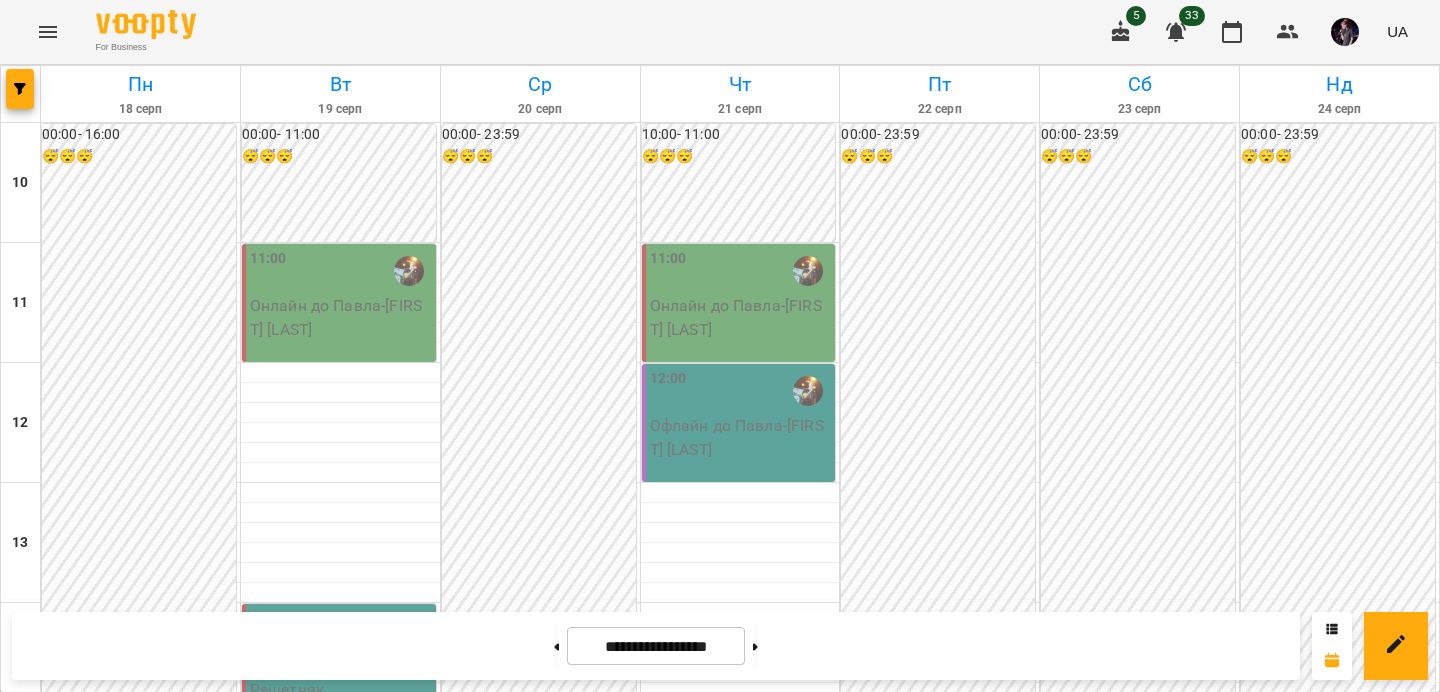 scroll, scrollTop: 0, scrollLeft: 0, axis: both 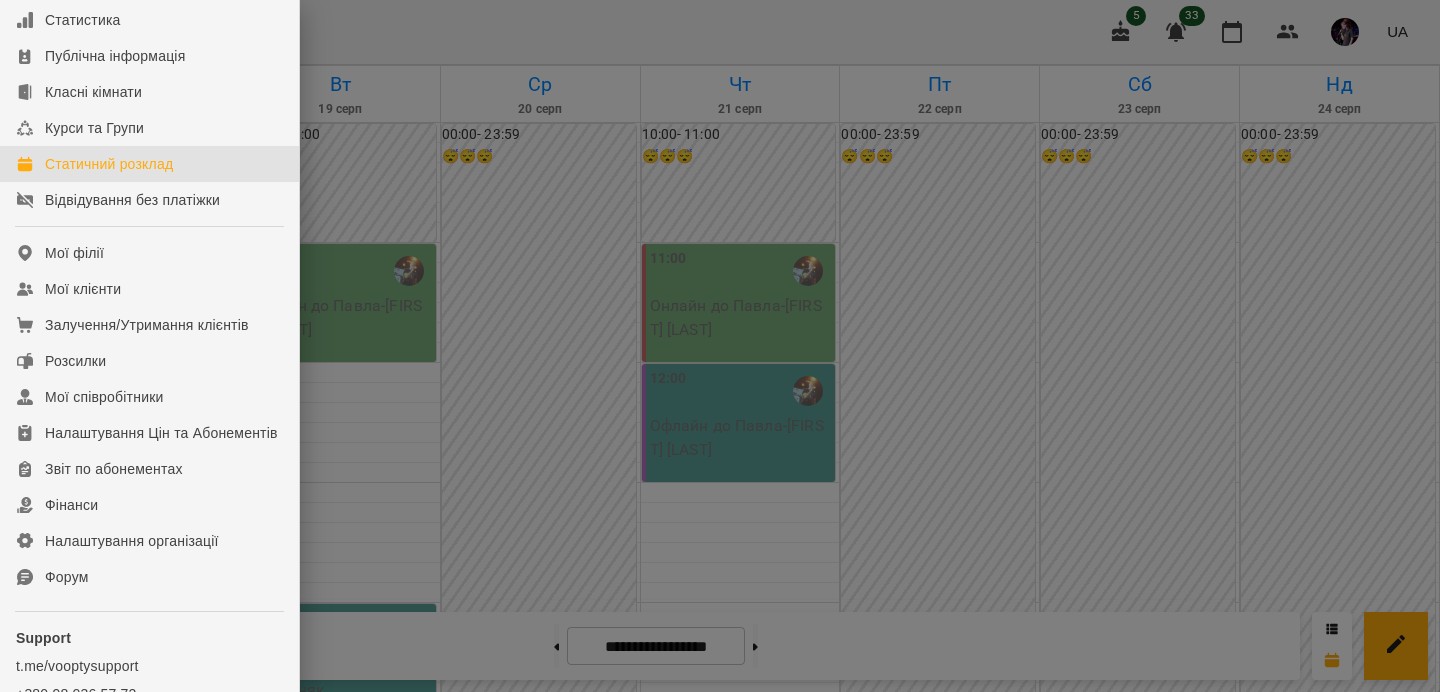 click on "Статичний розклад" at bounding box center [109, 164] 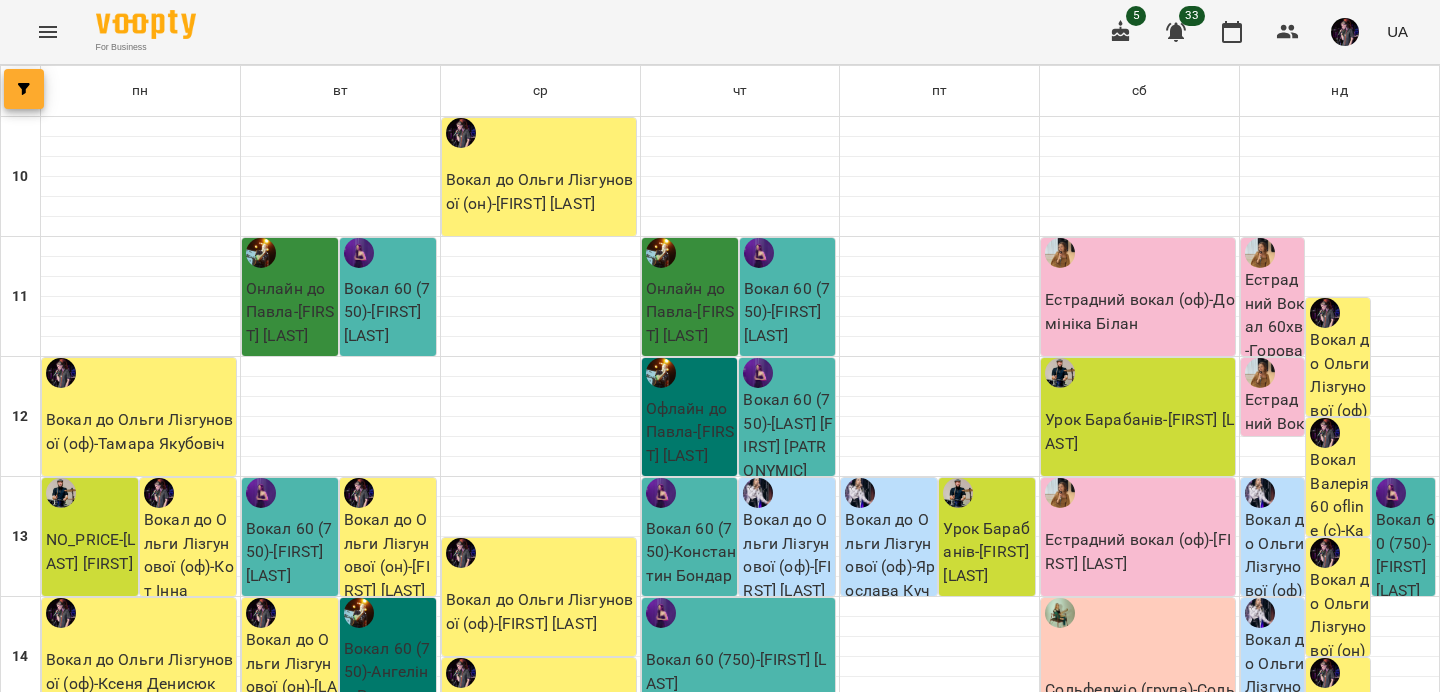 click at bounding box center (24, 89) 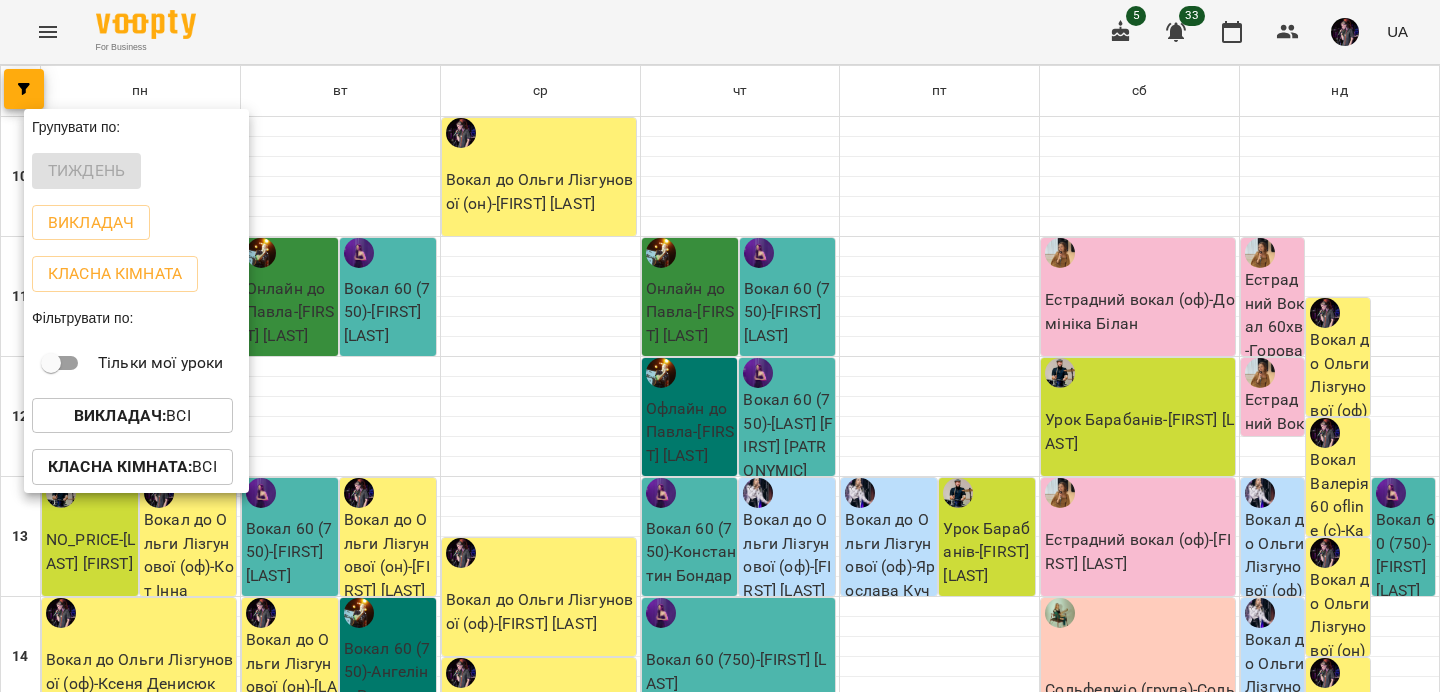 click on "Викладач :  Всі" at bounding box center [132, 416] 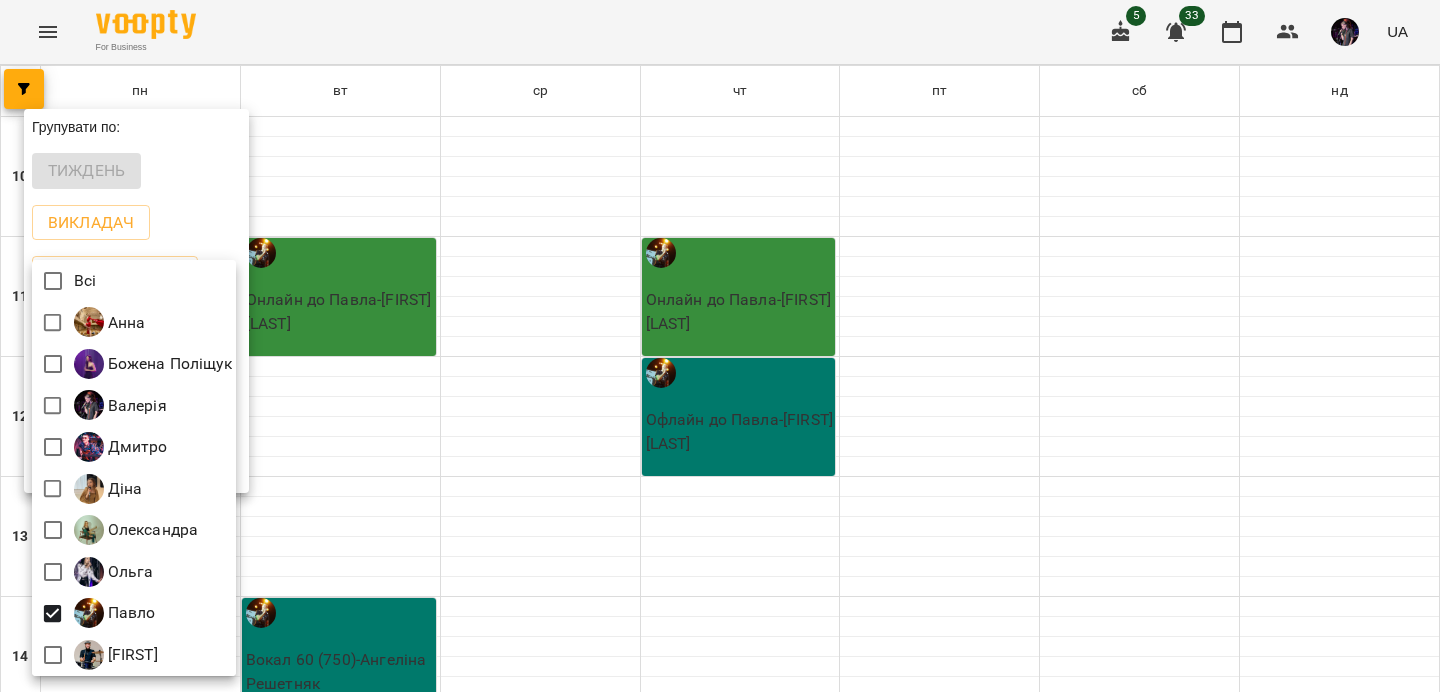 click at bounding box center [720, 346] 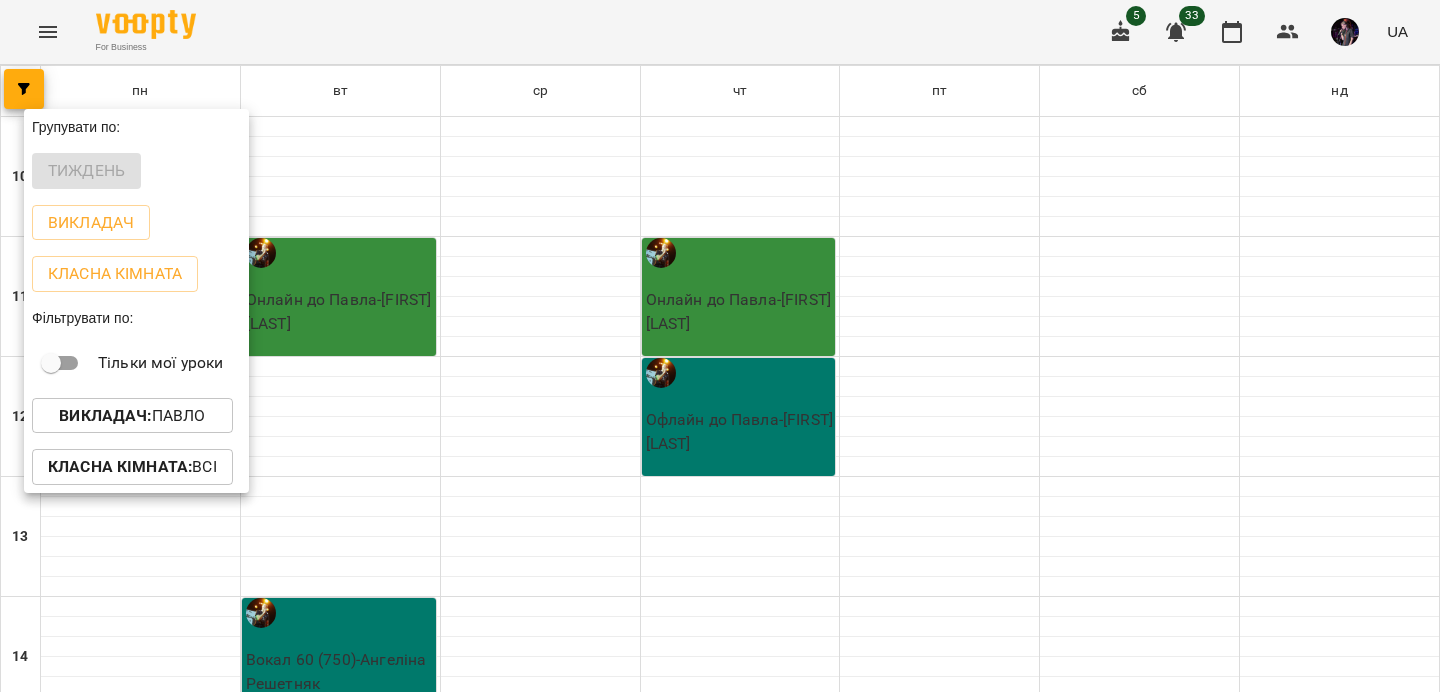 click at bounding box center [720, 346] 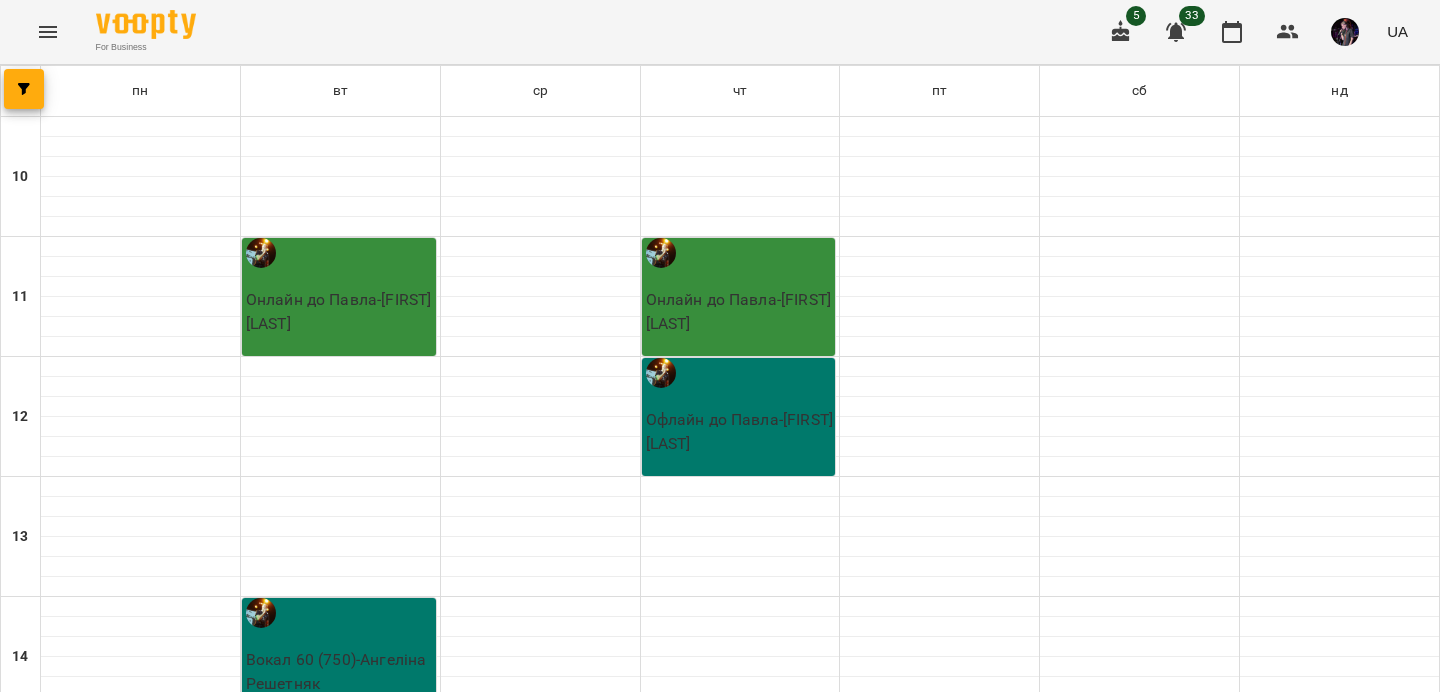 scroll, scrollTop: 0, scrollLeft: 0, axis: both 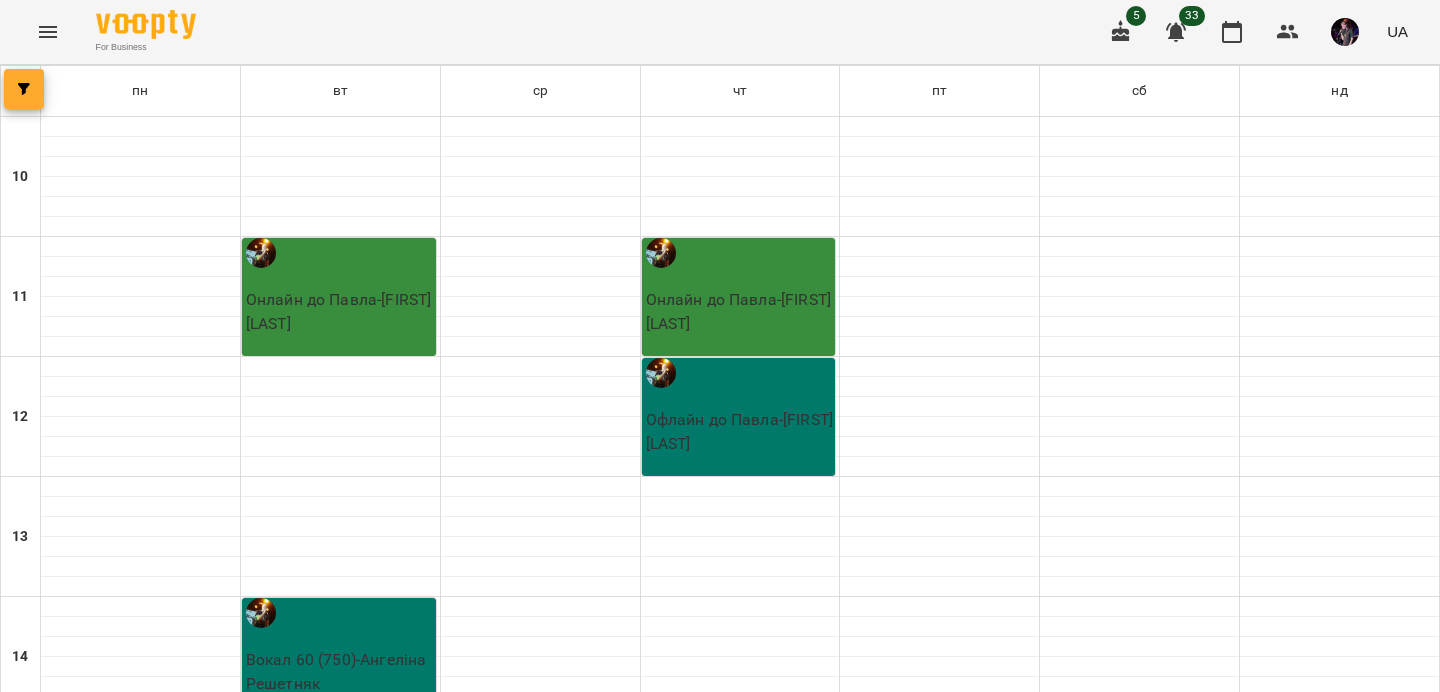 click at bounding box center (24, 89) 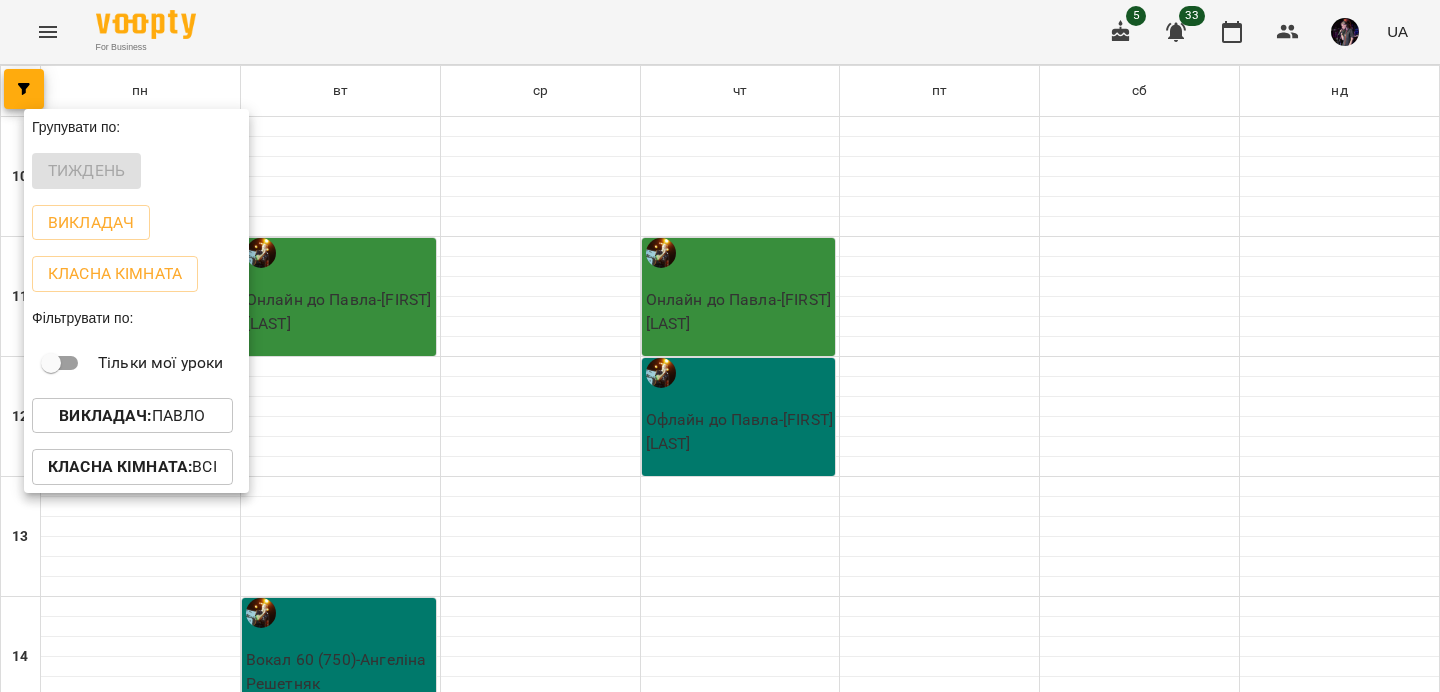 click on "Викладач :" at bounding box center [105, 415] 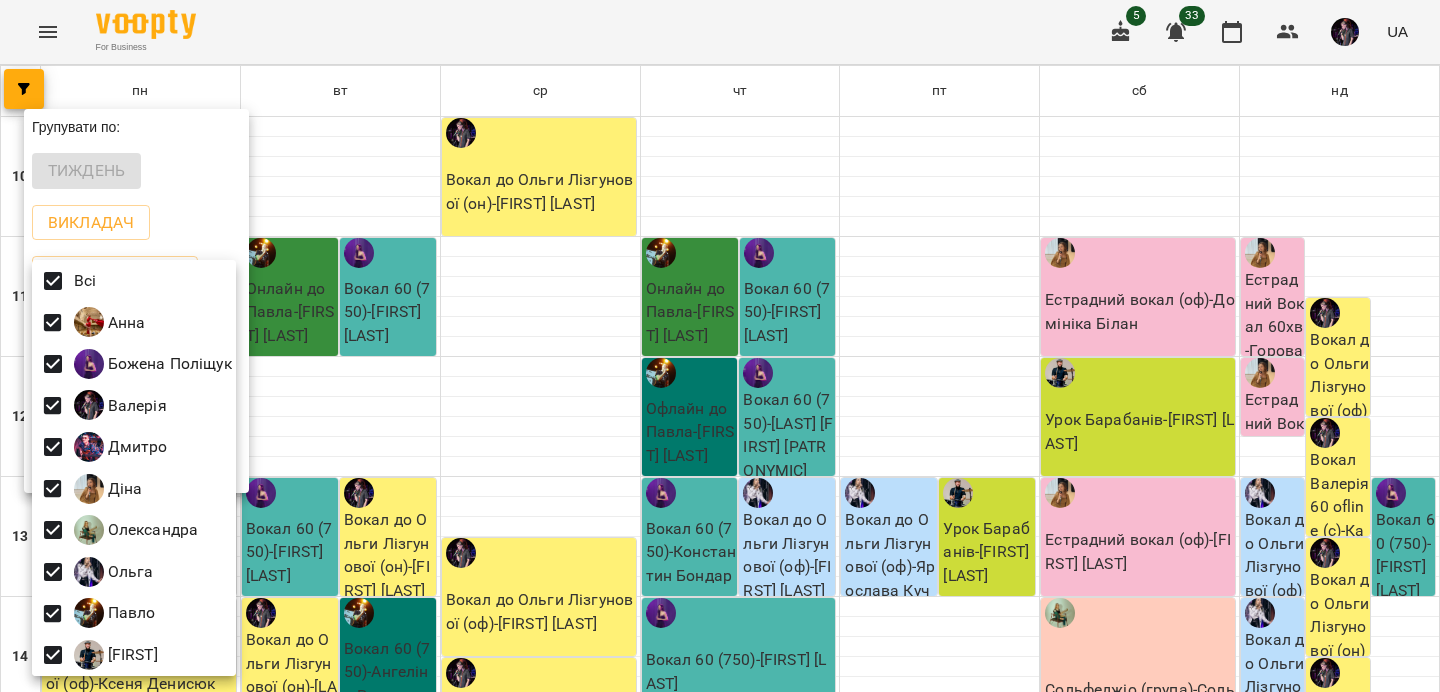 click at bounding box center [720, 346] 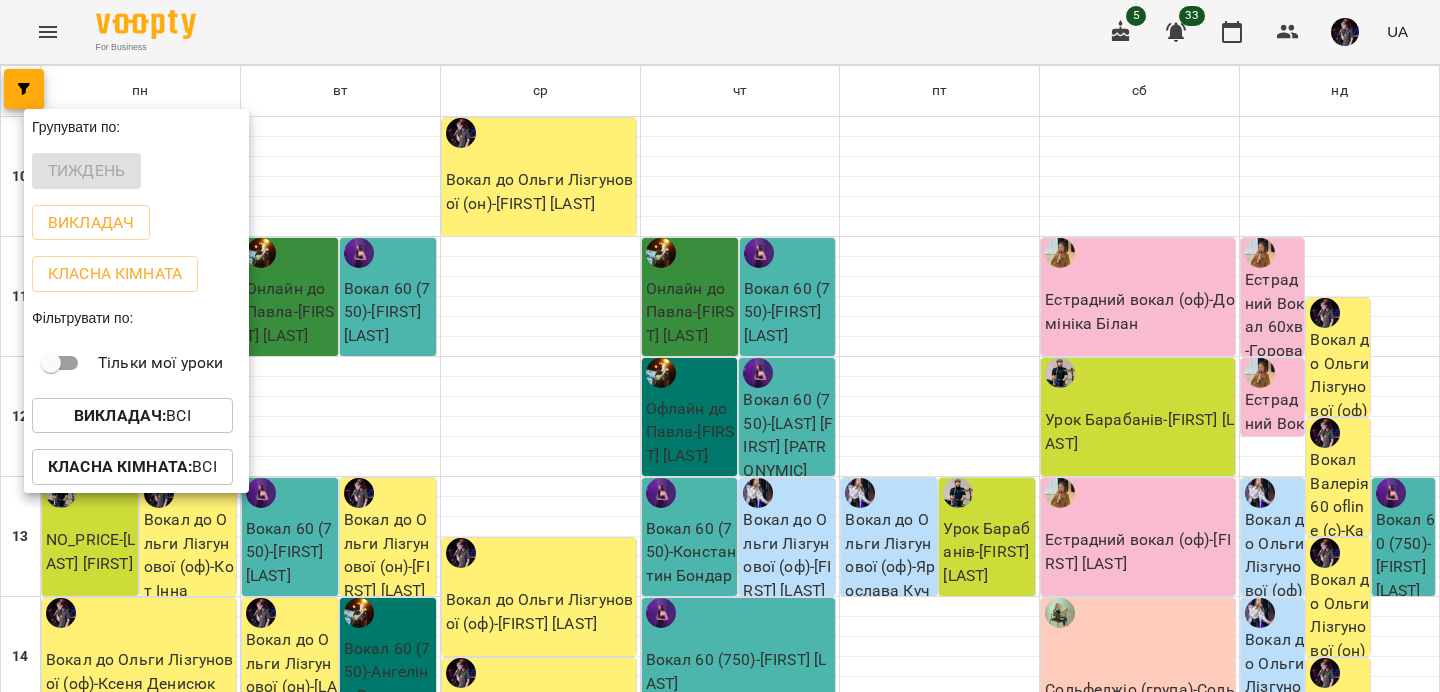 click at bounding box center (720, 346) 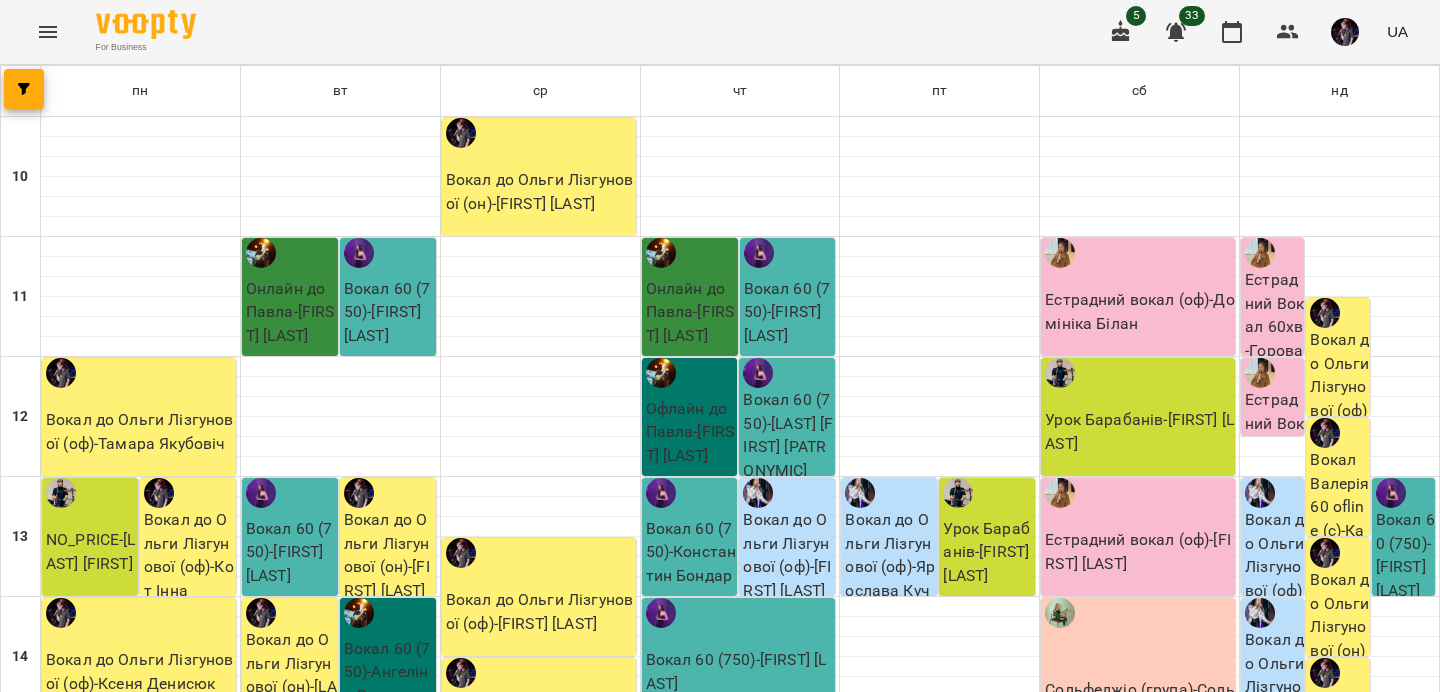click 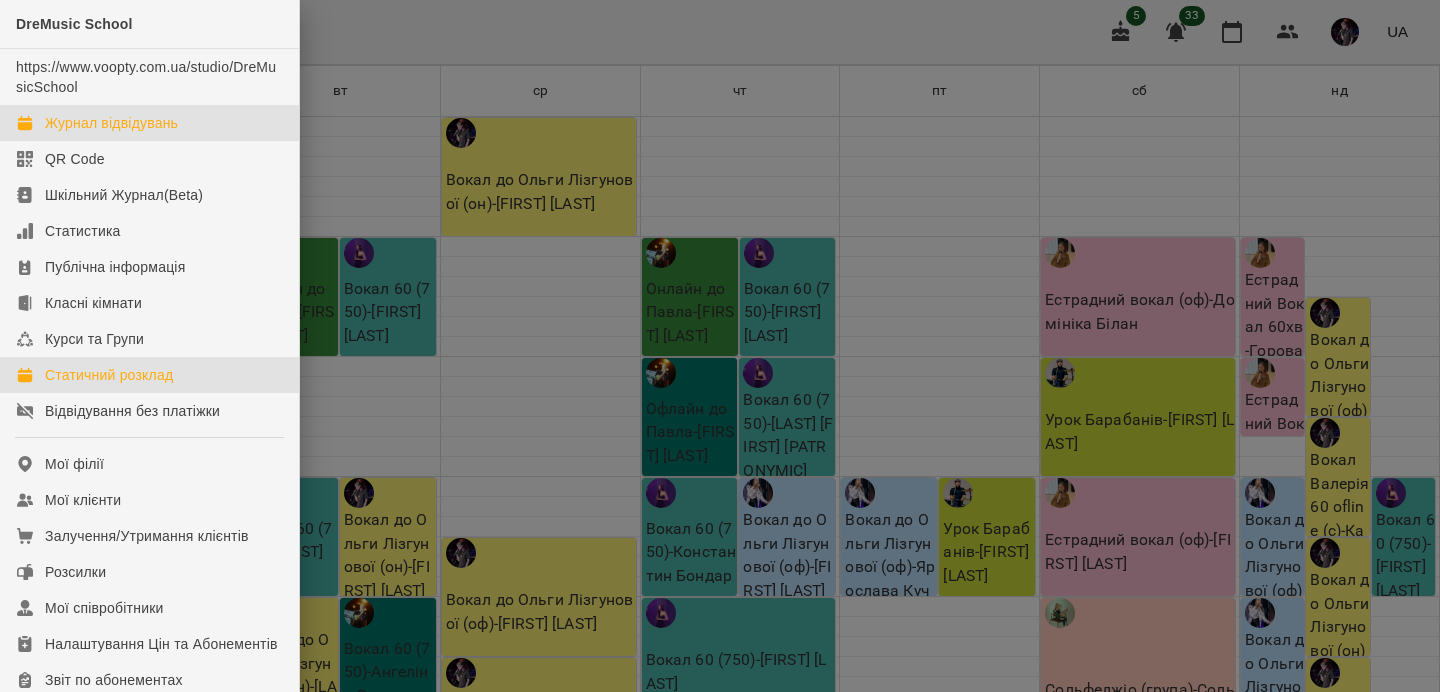 click on "Журнал відвідувань" at bounding box center (111, 123) 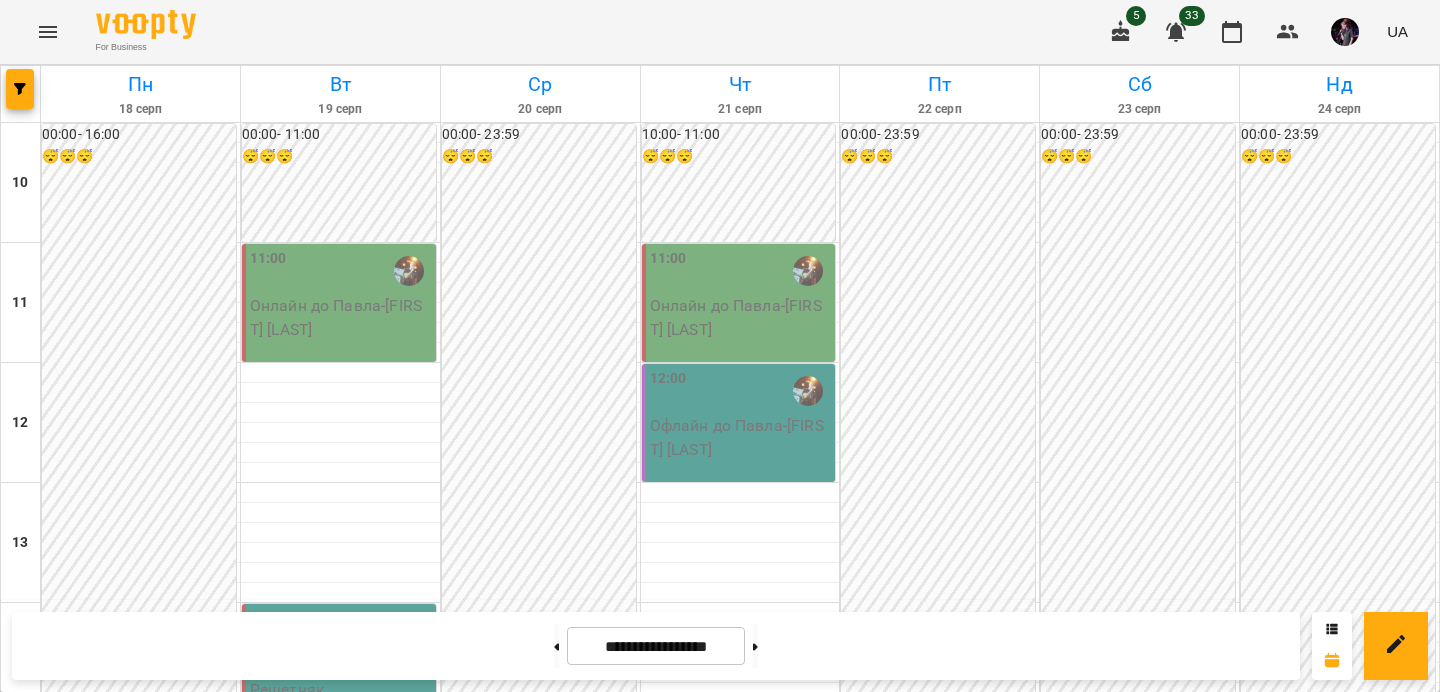 scroll, scrollTop: 198, scrollLeft: 0, axis: vertical 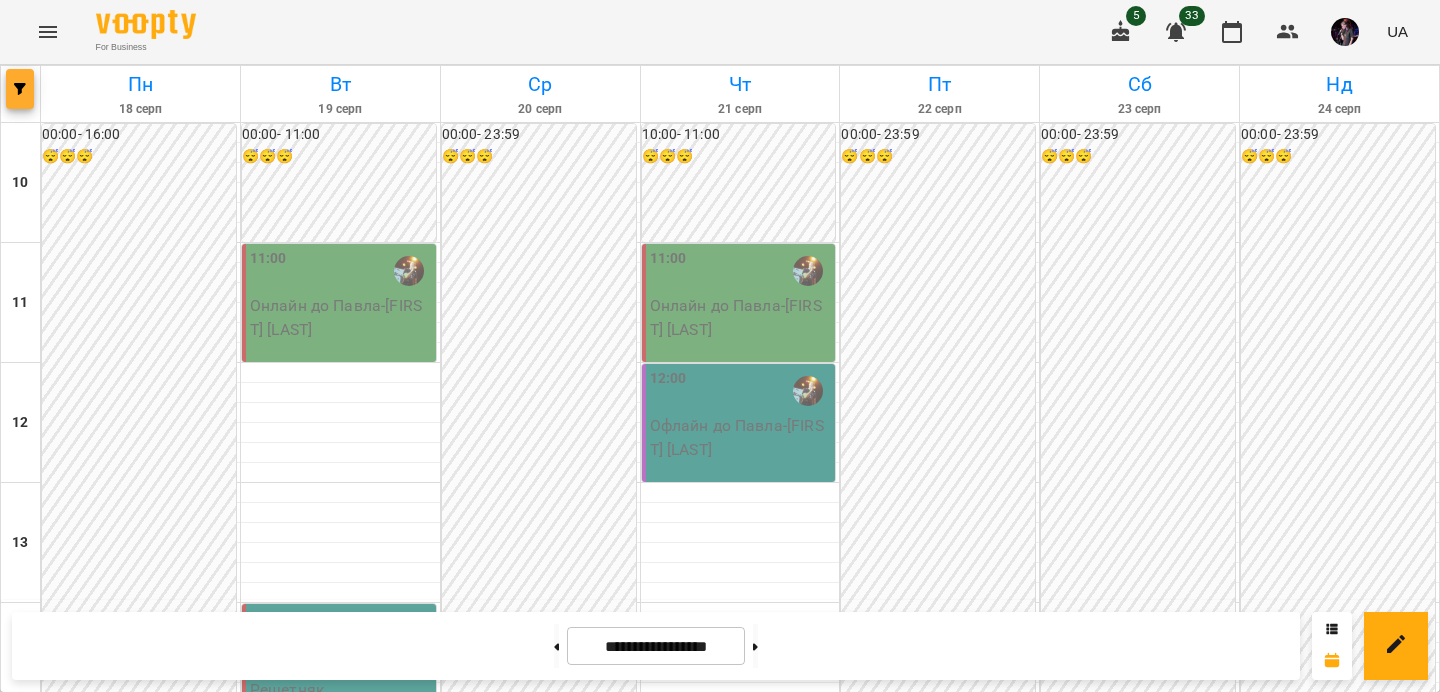 click at bounding box center [20, 89] 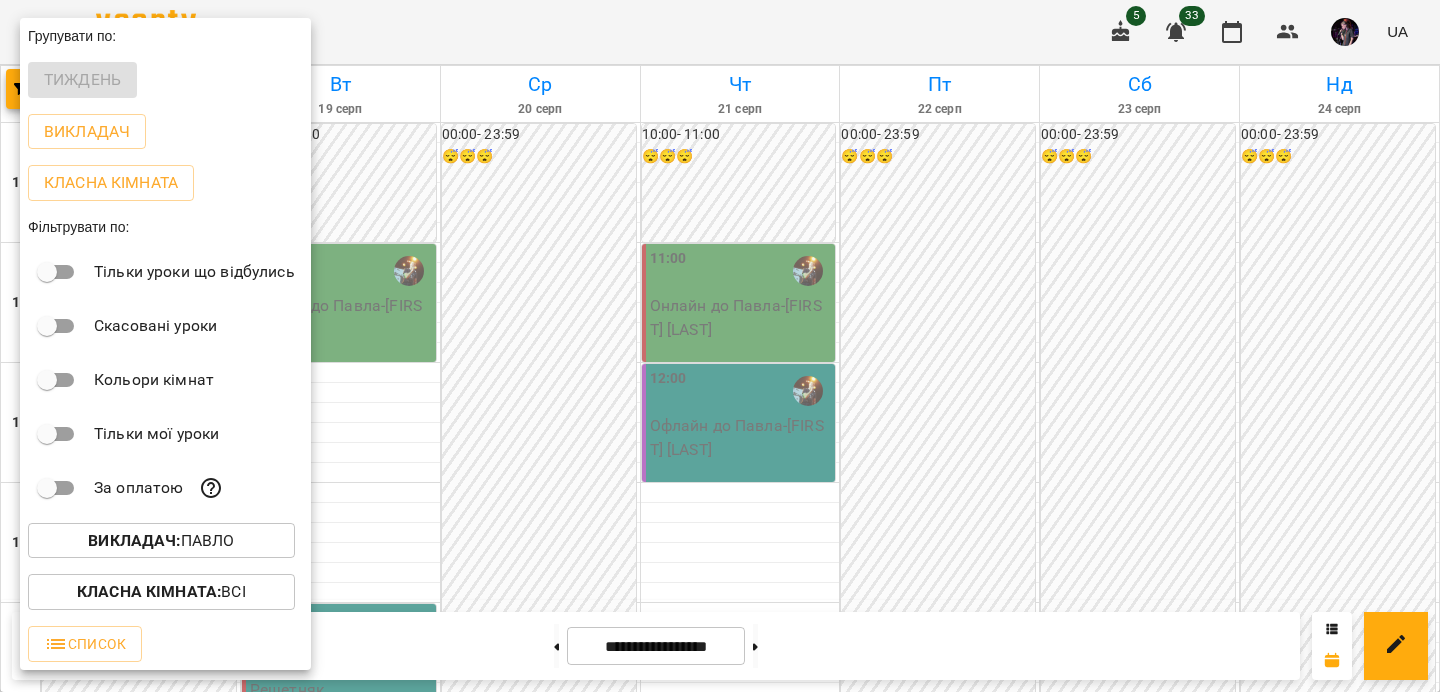 click on "Викладач :" at bounding box center [134, 540] 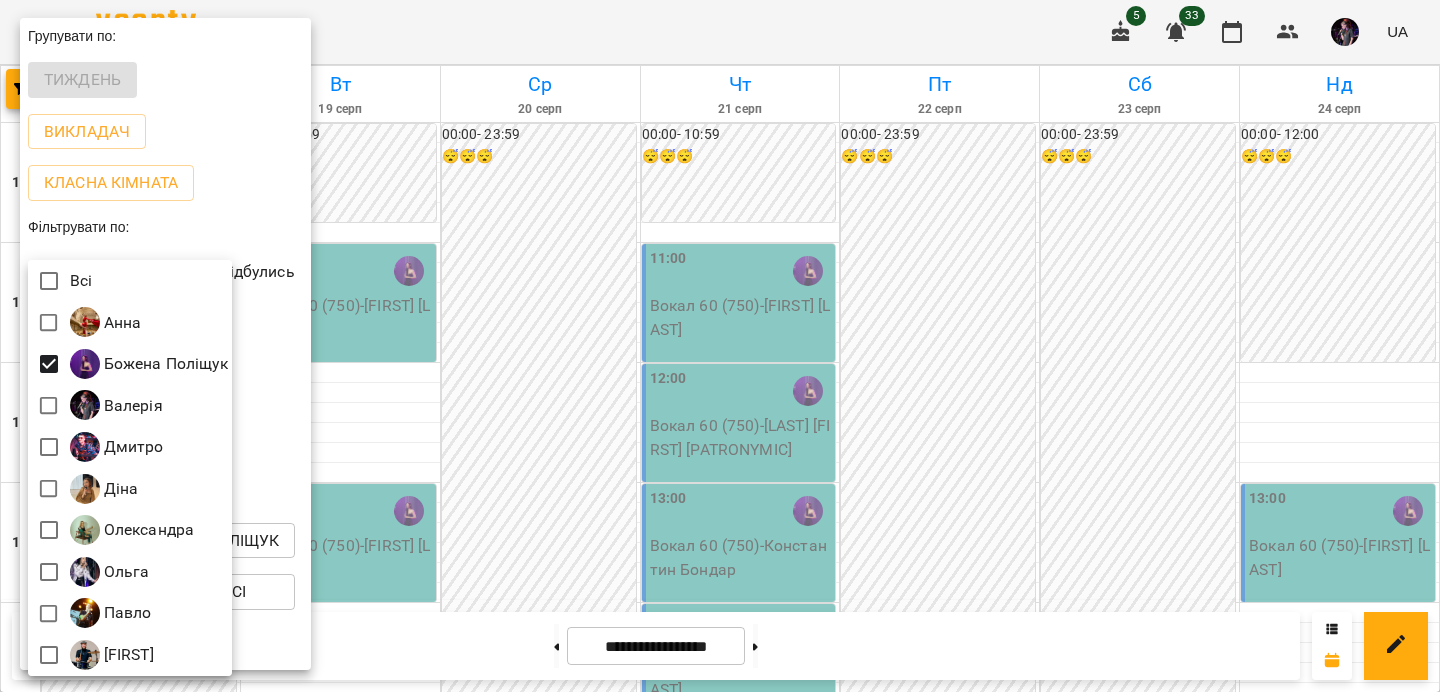 click at bounding box center (720, 346) 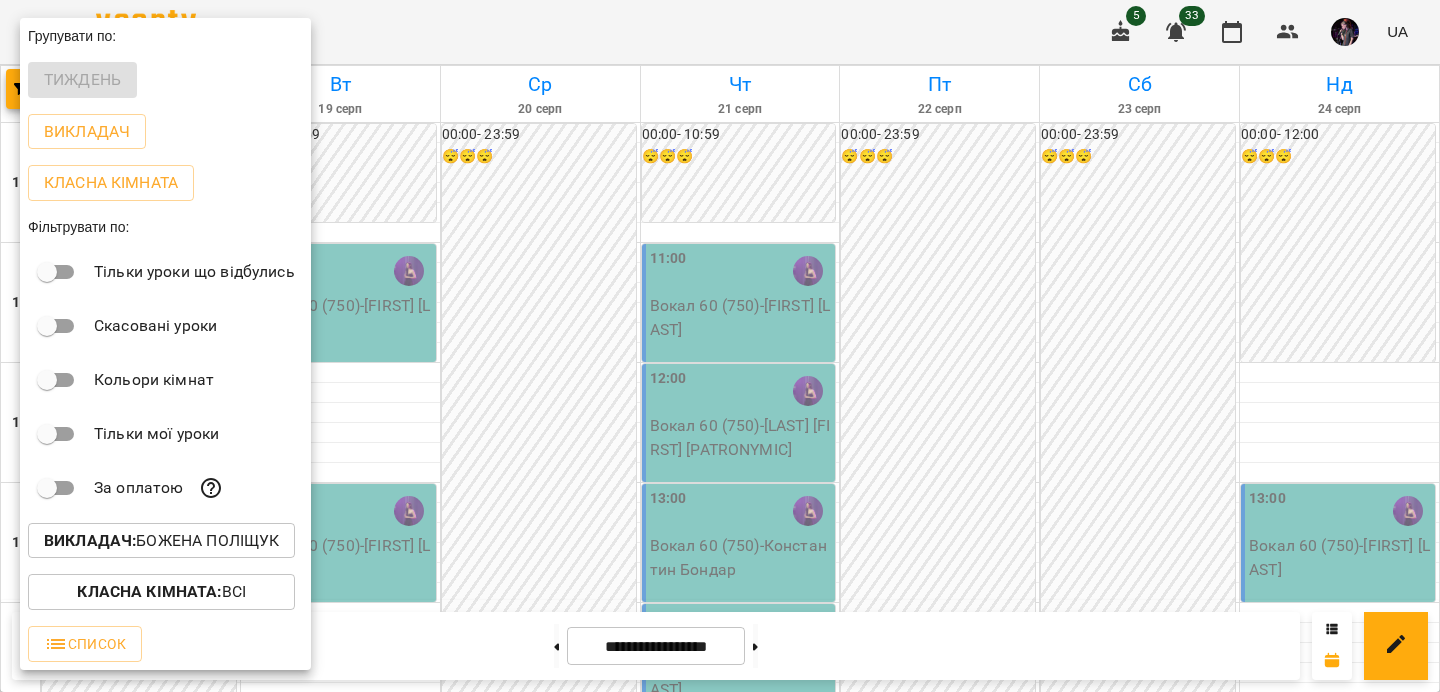 click at bounding box center (720, 346) 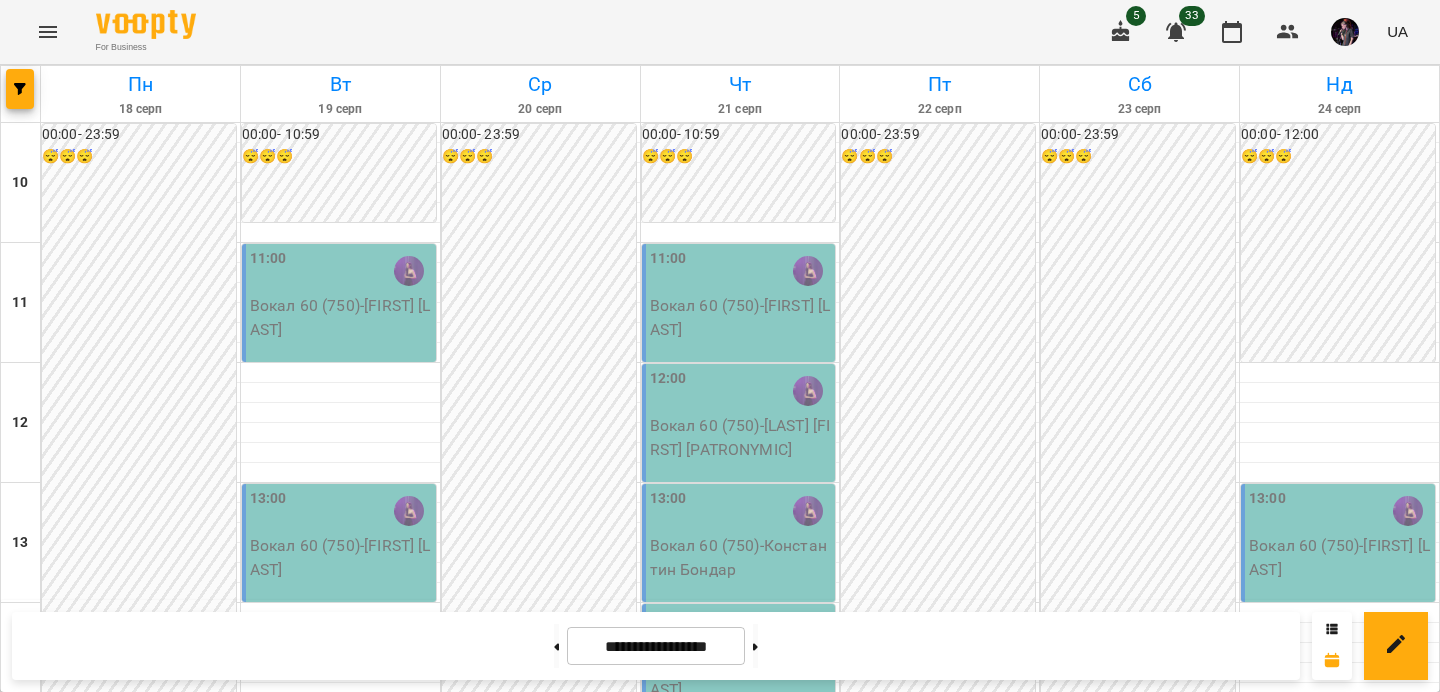 click on "00:00 -   23:59 😴😴😴" at bounding box center [938, 903] 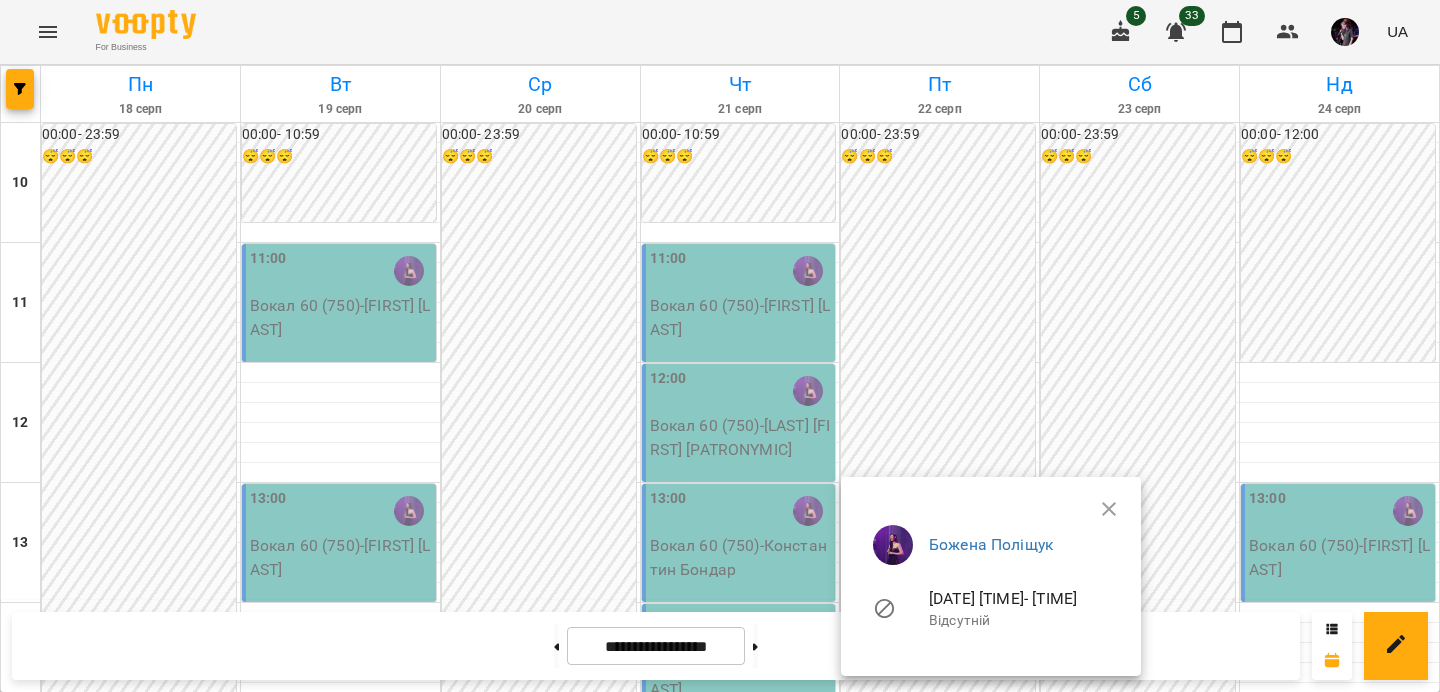 click at bounding box center [720, 346] 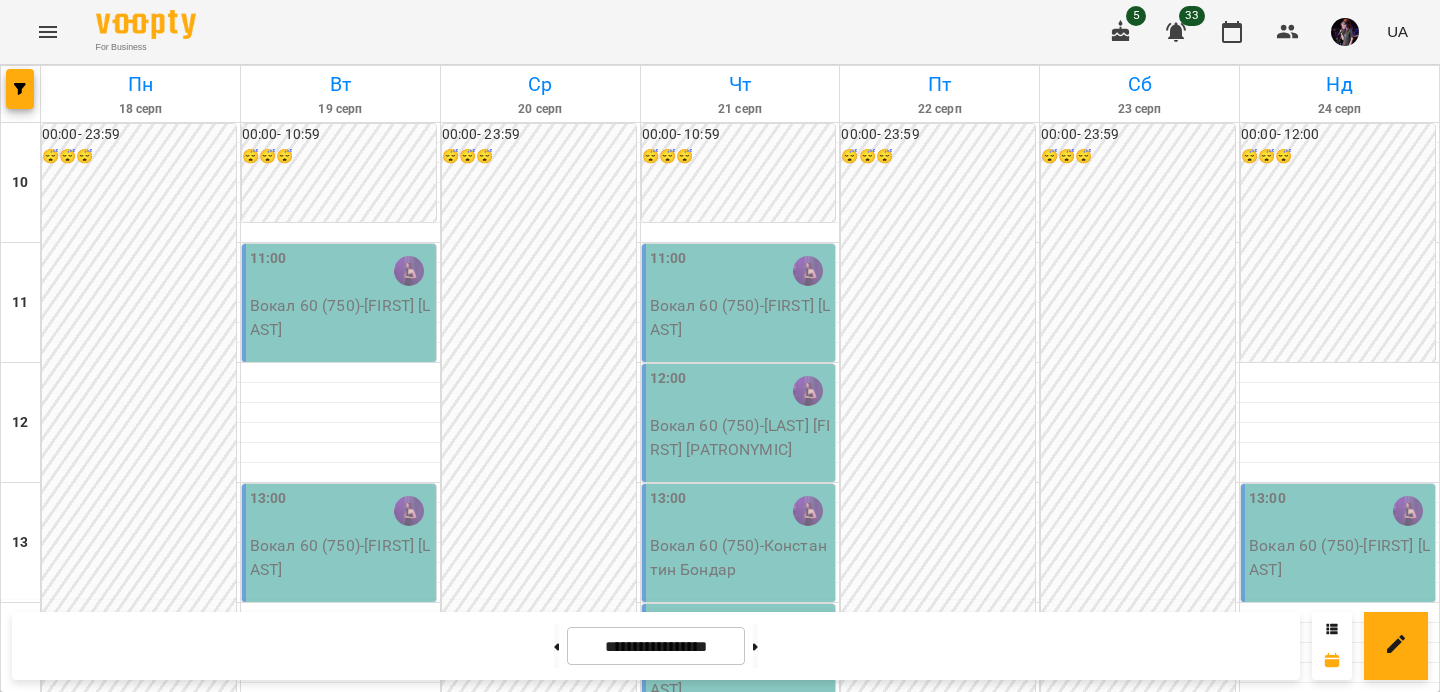 scroll, scrollTop: 209, scrollLeft: 0, axis: vertical 